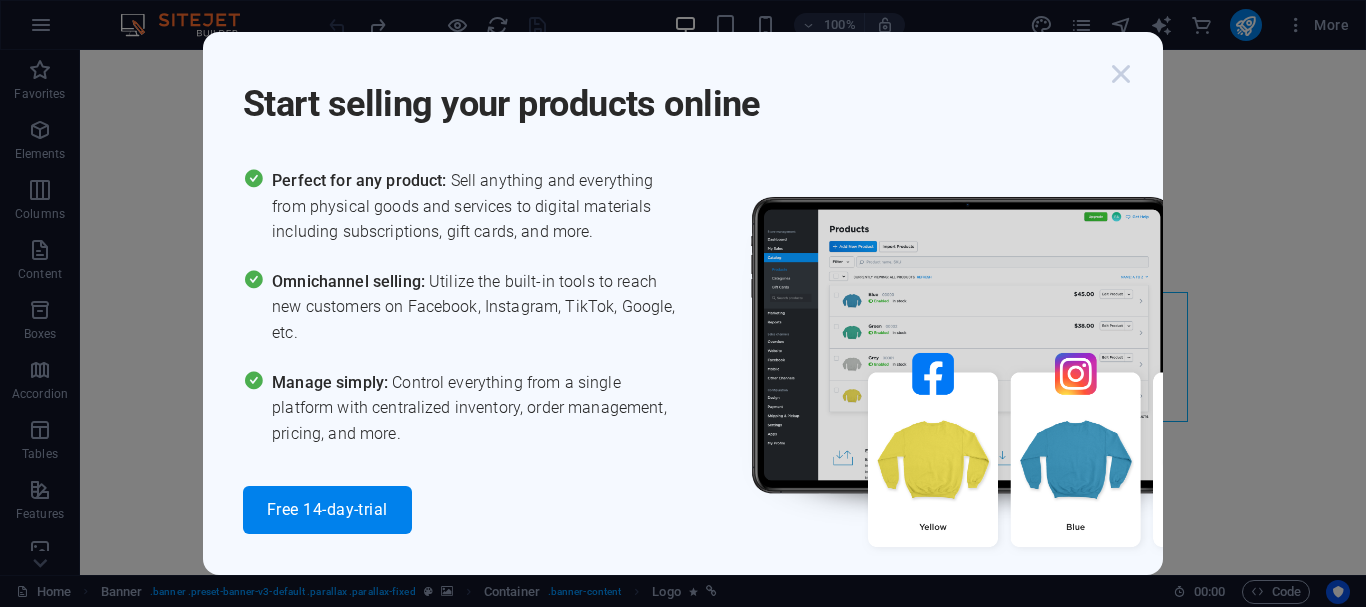 scroll, scrollTop: 0, scrollLeft: 0, axis: both 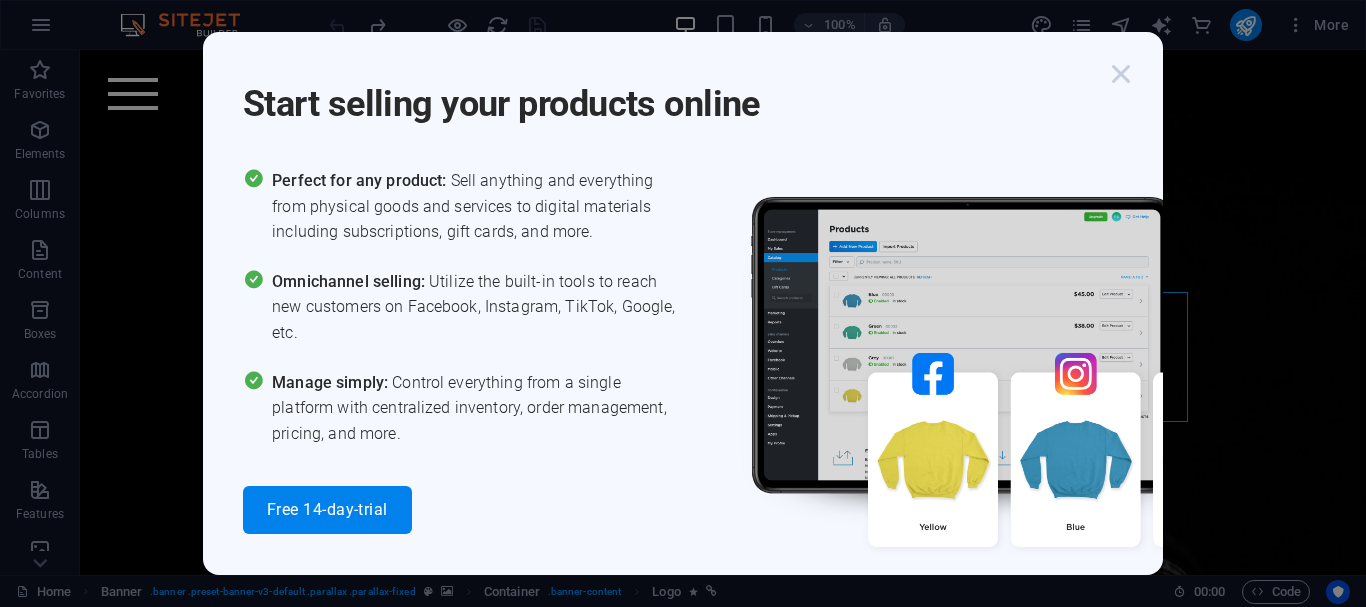 click at bounding box center (1121, 74) 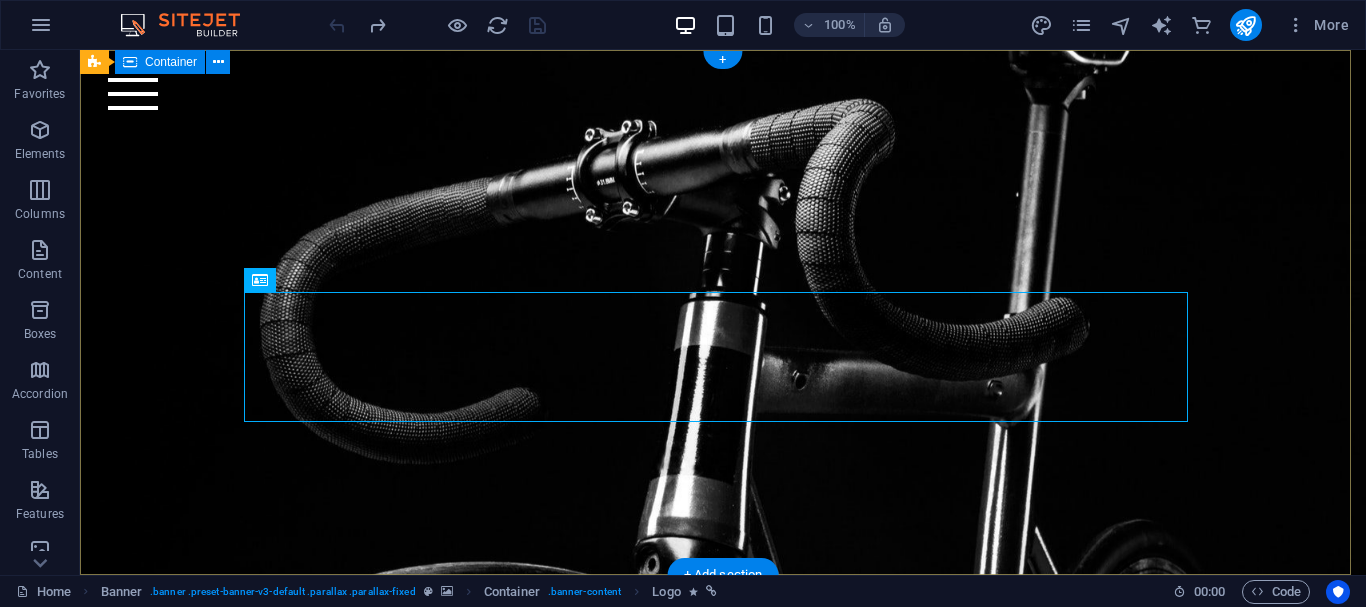 click at bounding box center (723, 255) 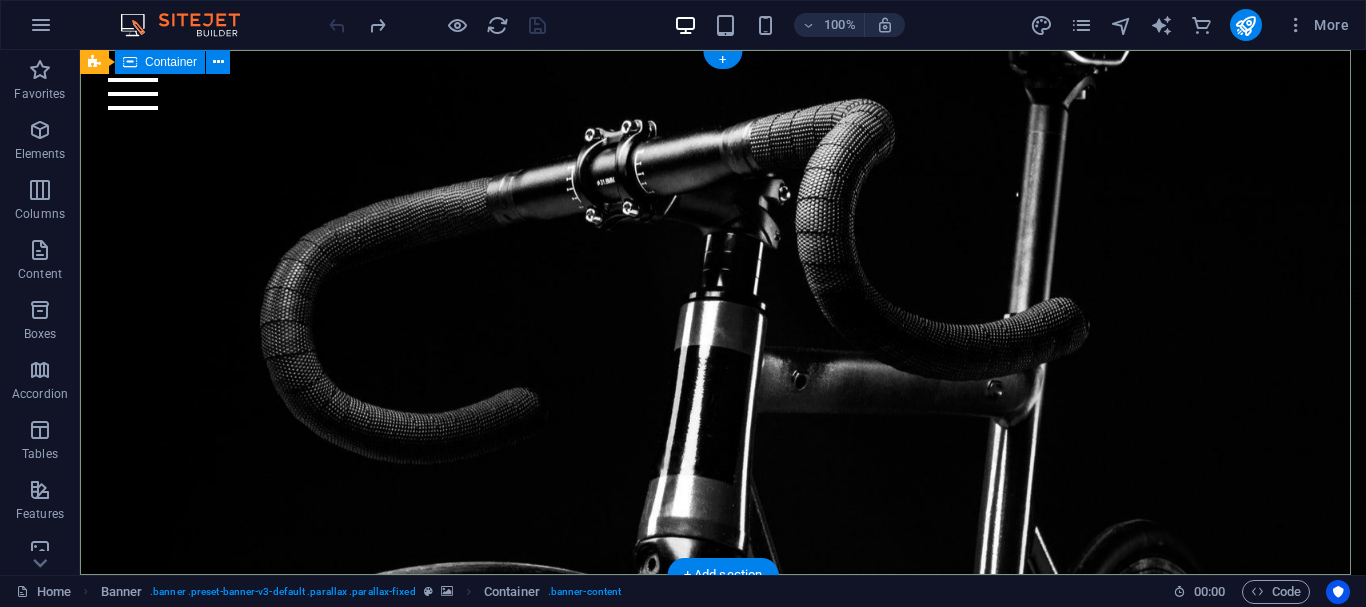 click at bounding box center [723, 255] 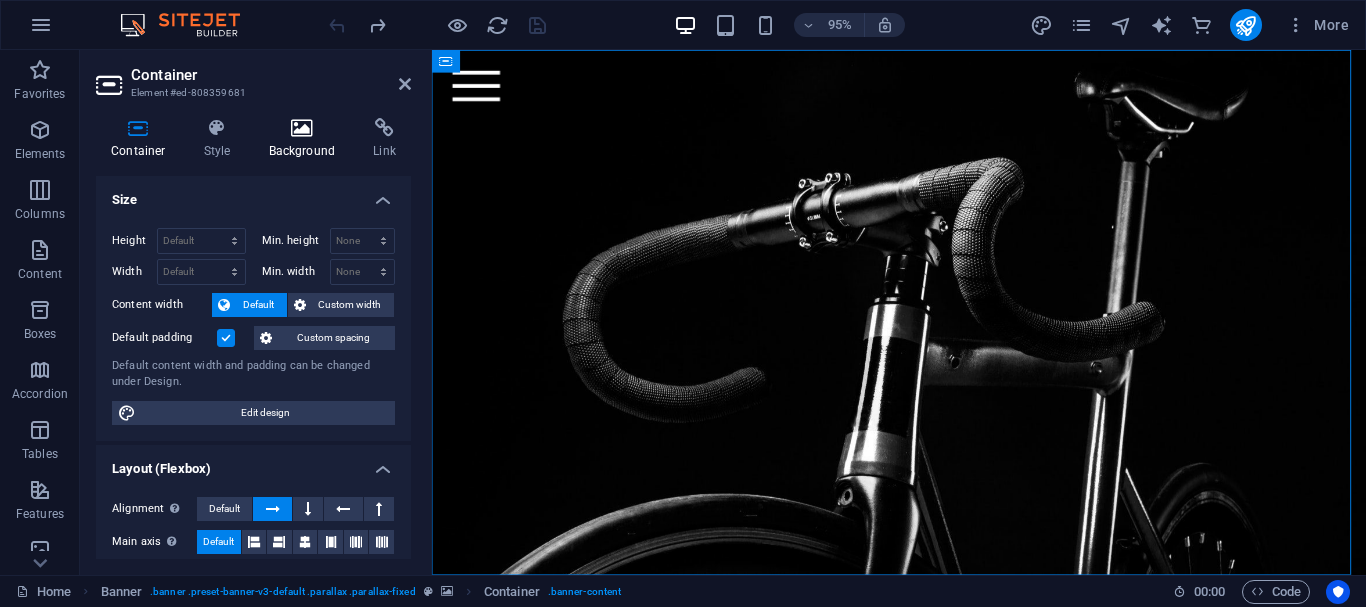 click at bounding box center [302, 128] 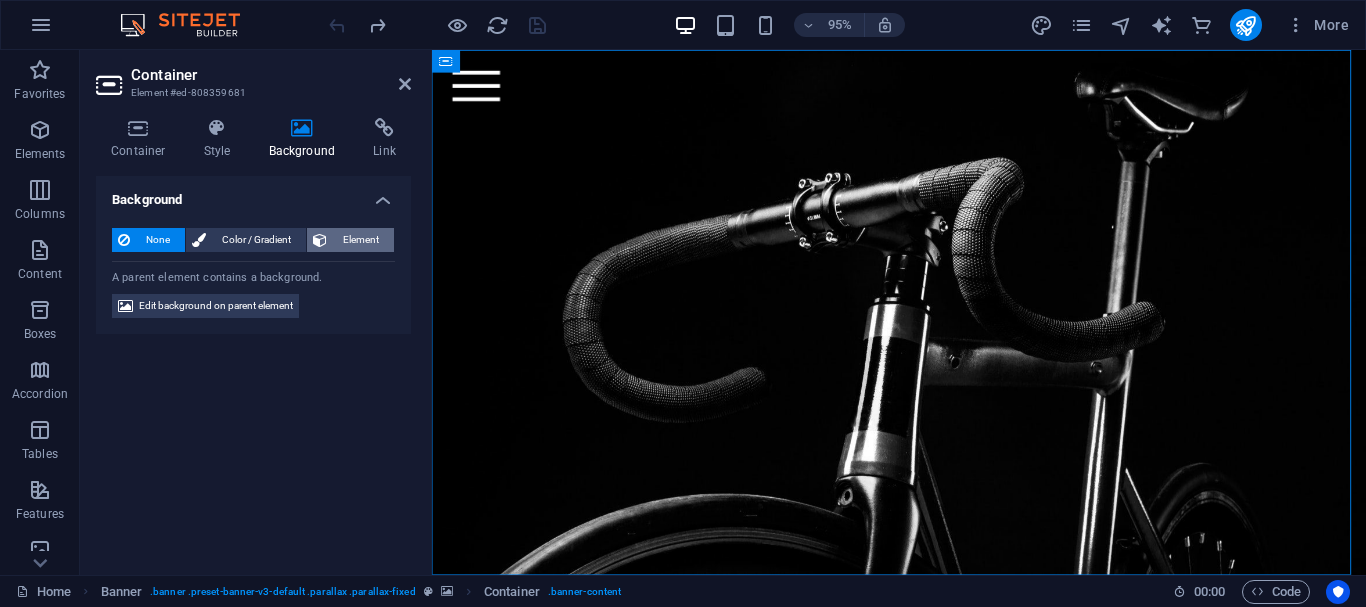 click on "Element" at bounding box center [360, 240] 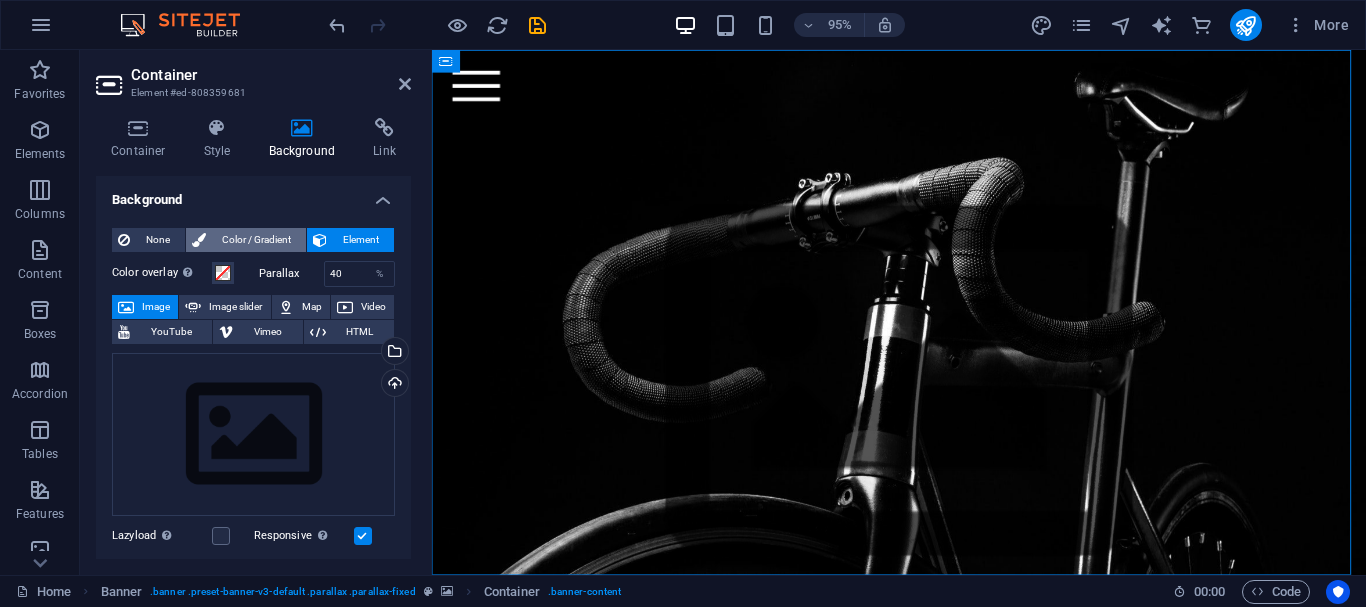 click on "Color / Gradient" at bounding box center (256, 240) 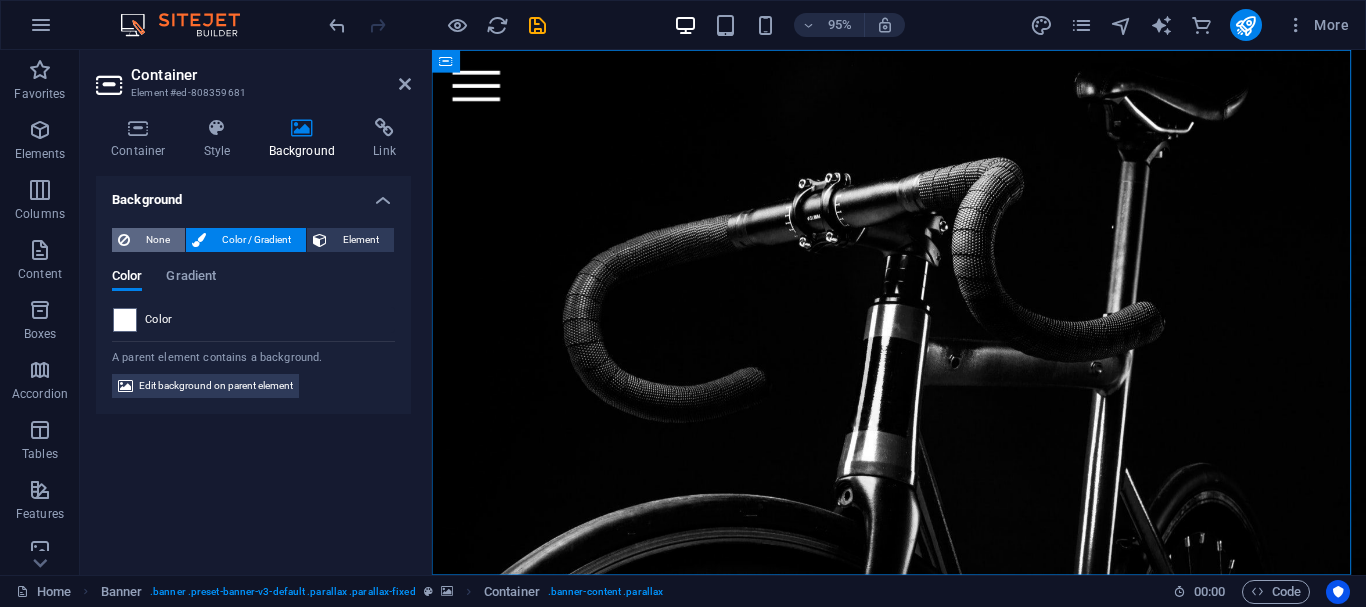 click on "None" at bounding box center [157, 240] 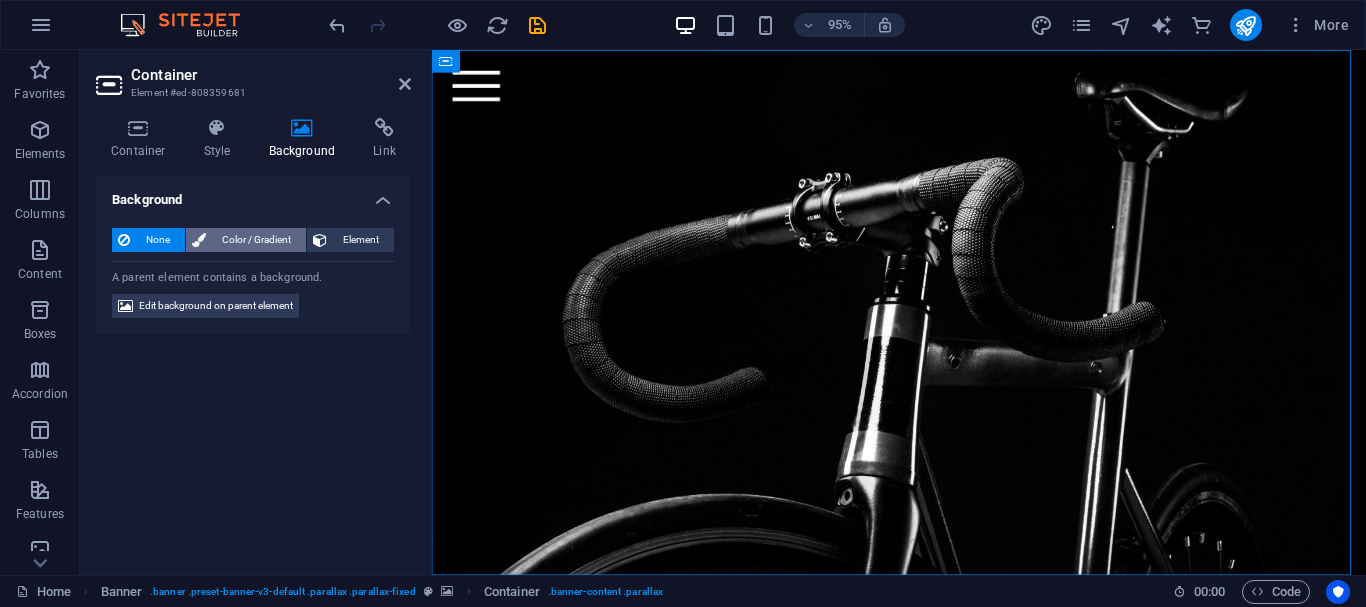 click on "Color / Gradient" at bounding box center (256, 240) 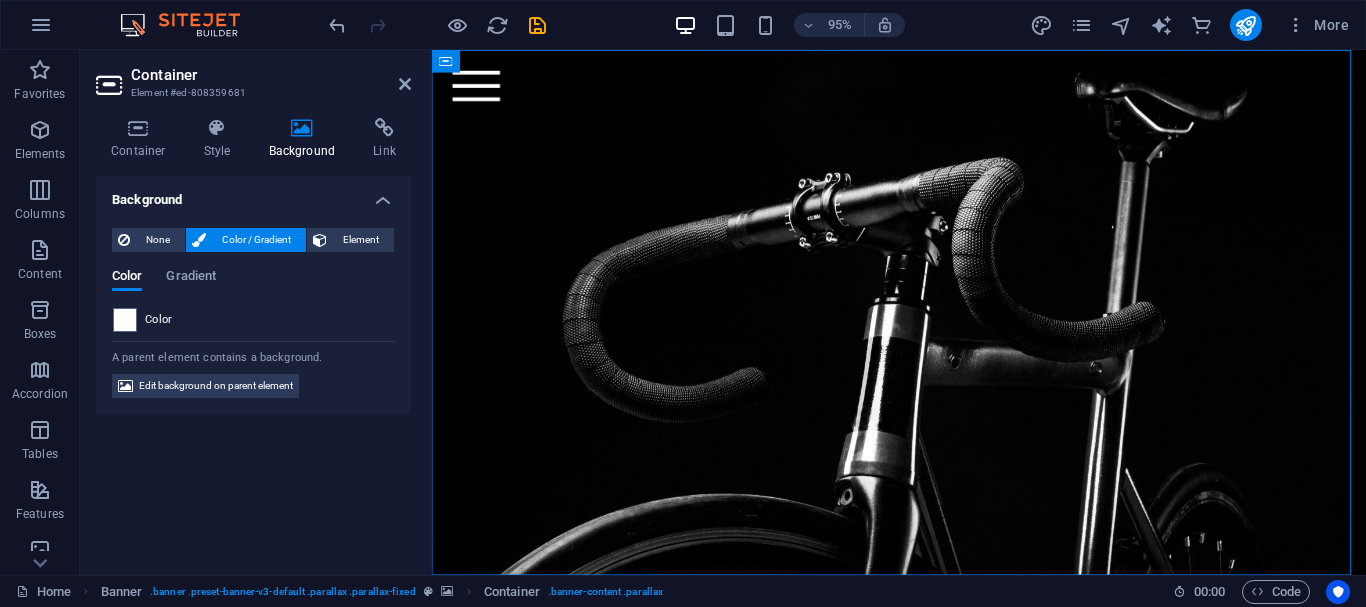 click on "Color" at bounding box center [253, 320] 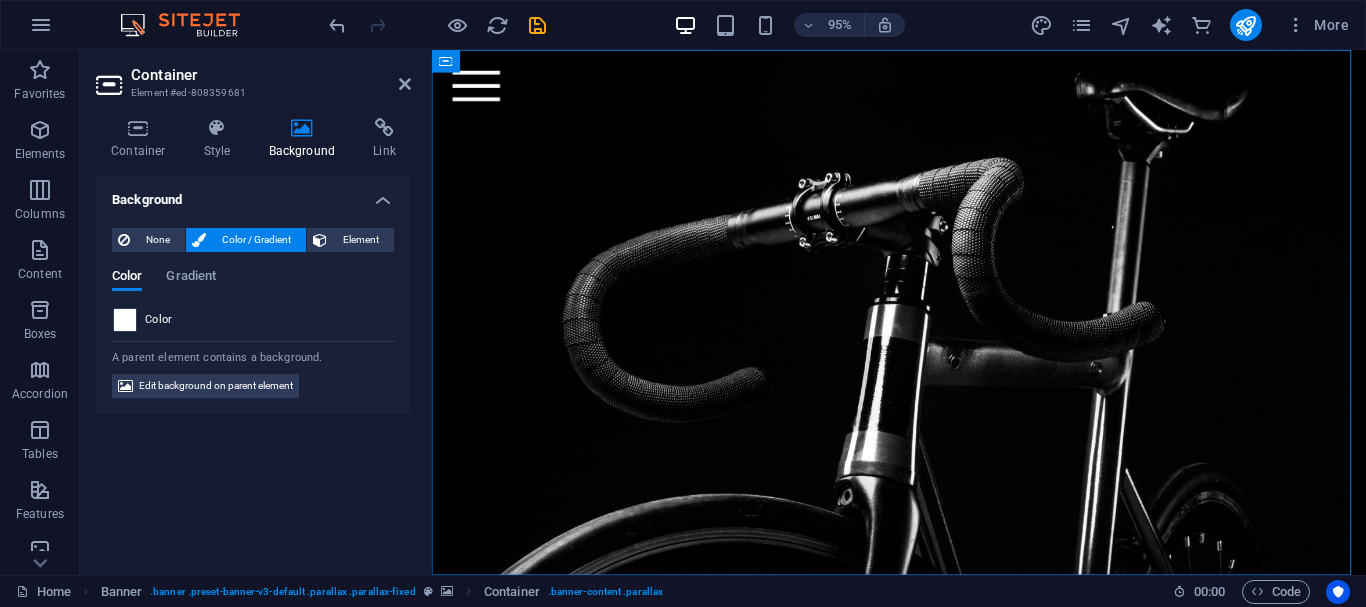 click at bounding box center [125, 320] 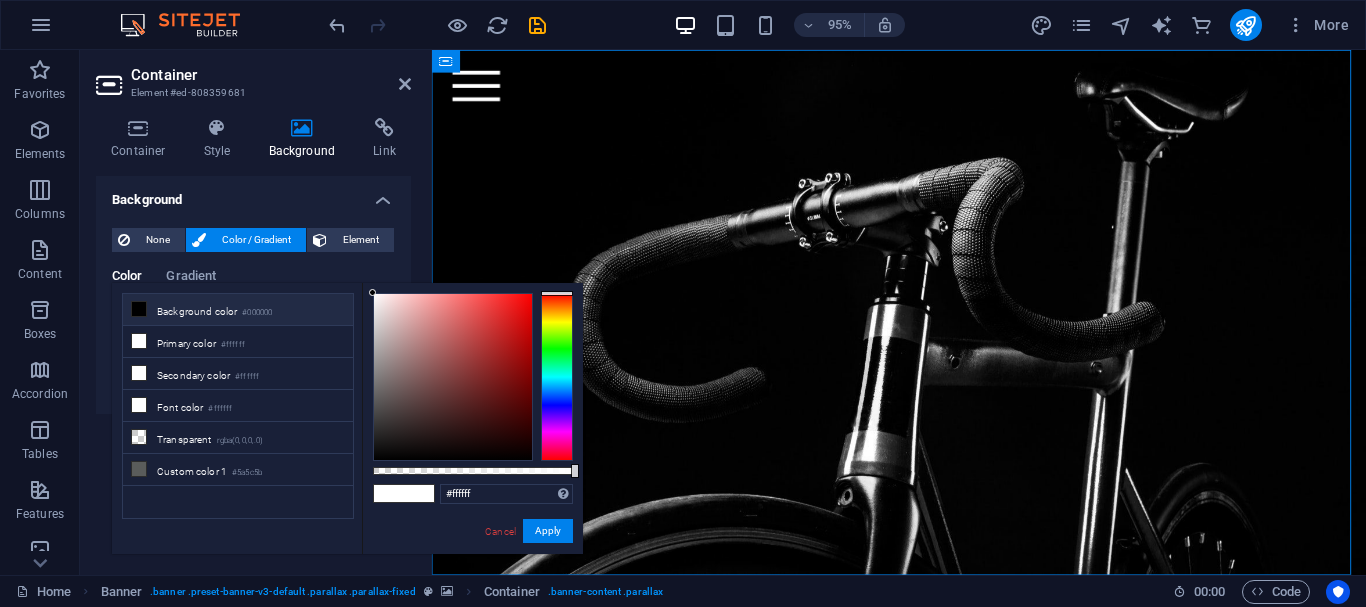 click on "Background color
#000000" at bounding box center [238, 310] 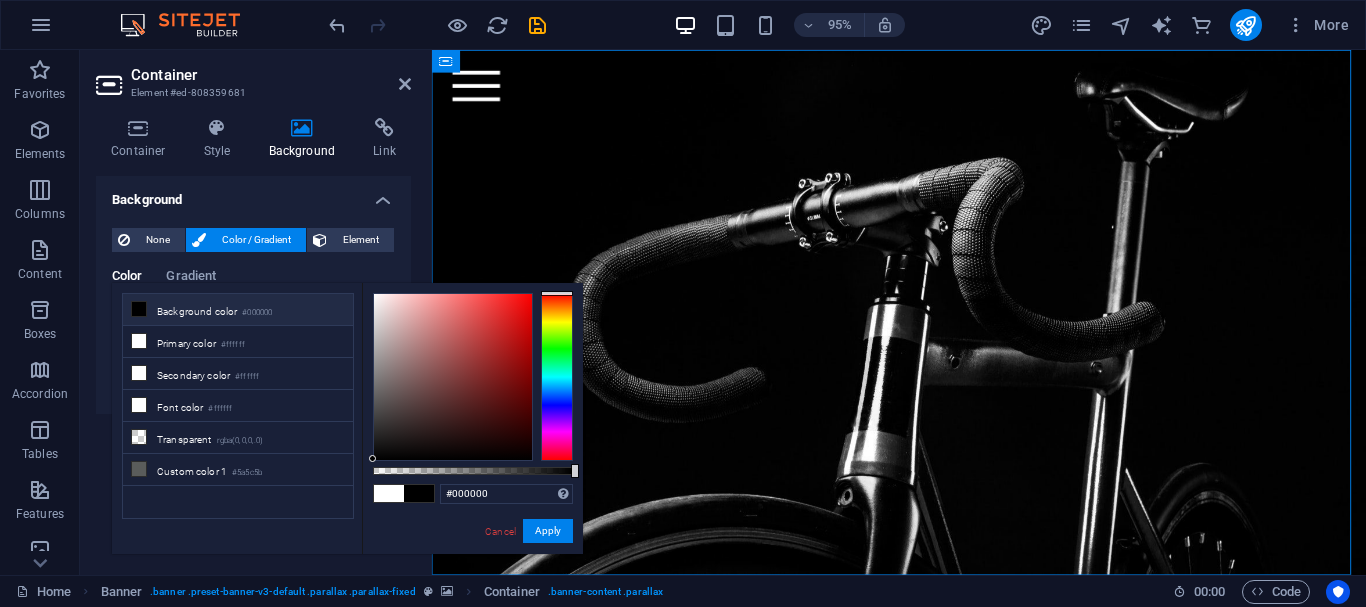 click on "Background" at bounding box center (253, 194) 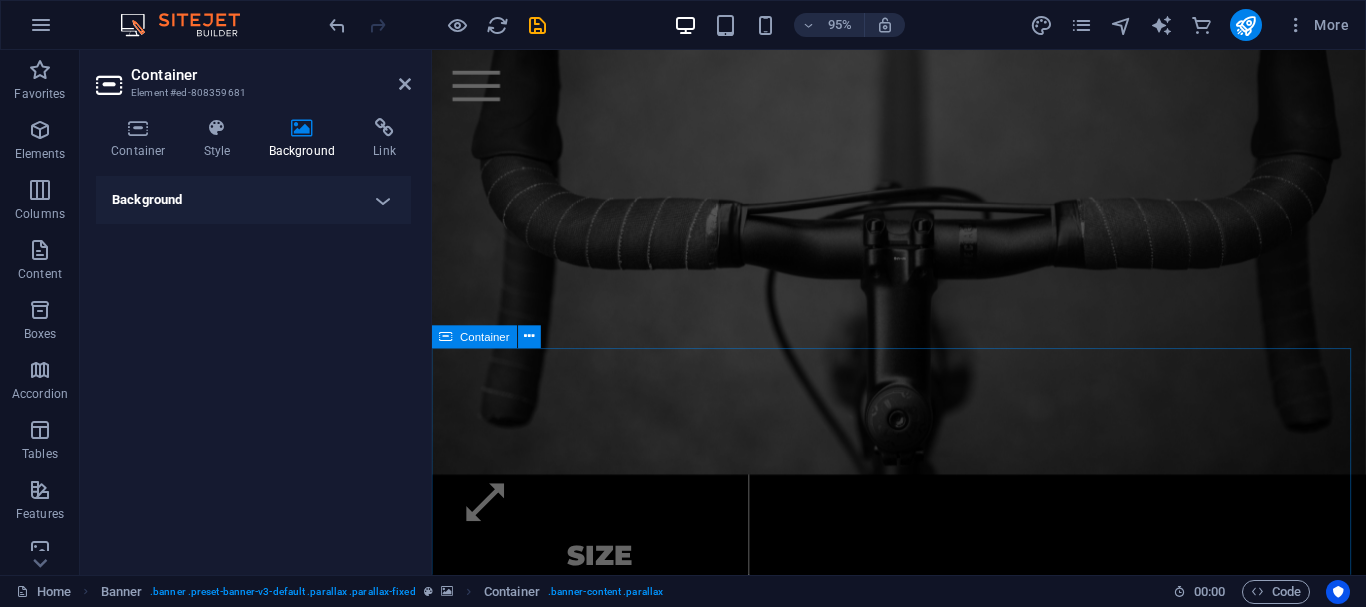 scroll, scrollTop: 1400, scrollLeft: 0, axis: vertical 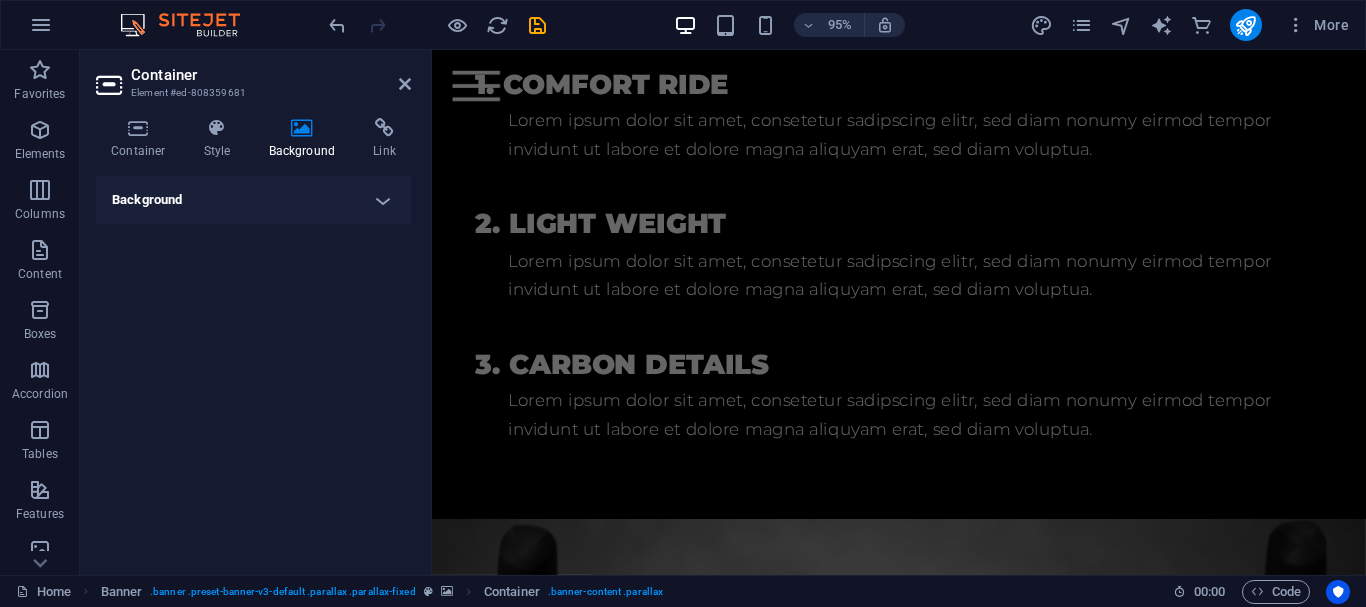 click at bounding box center (923, 820) 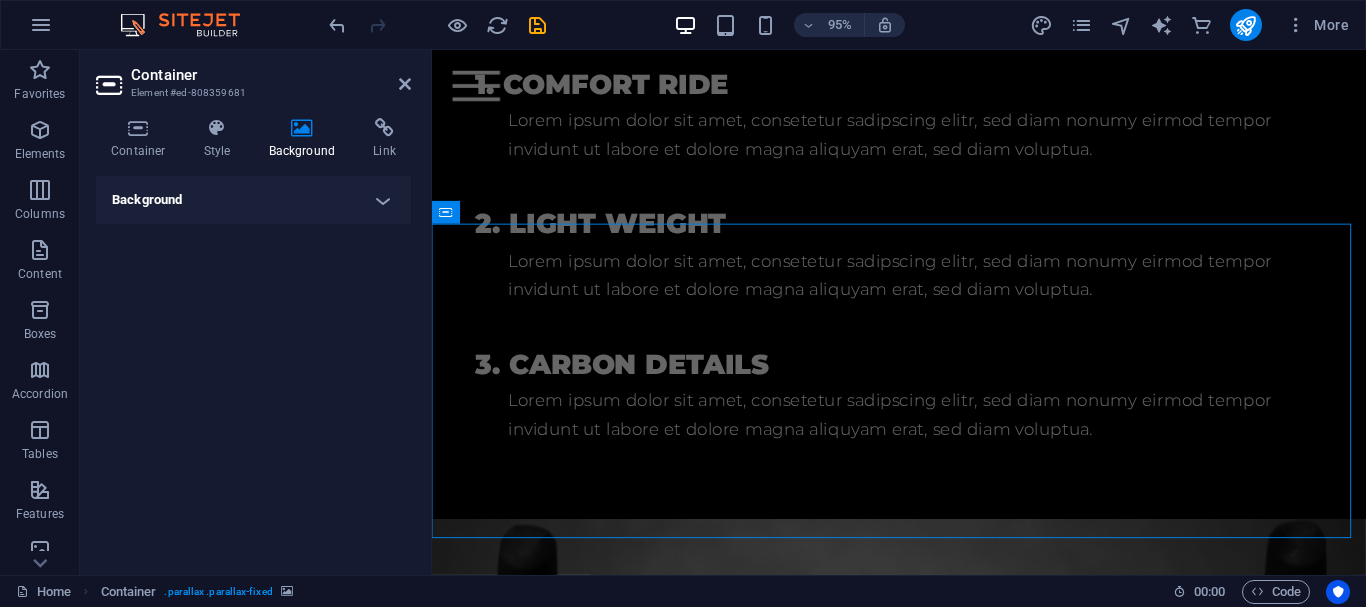 scroll, scrollTop: 1180, scrollLeft: 0, axis: vertical 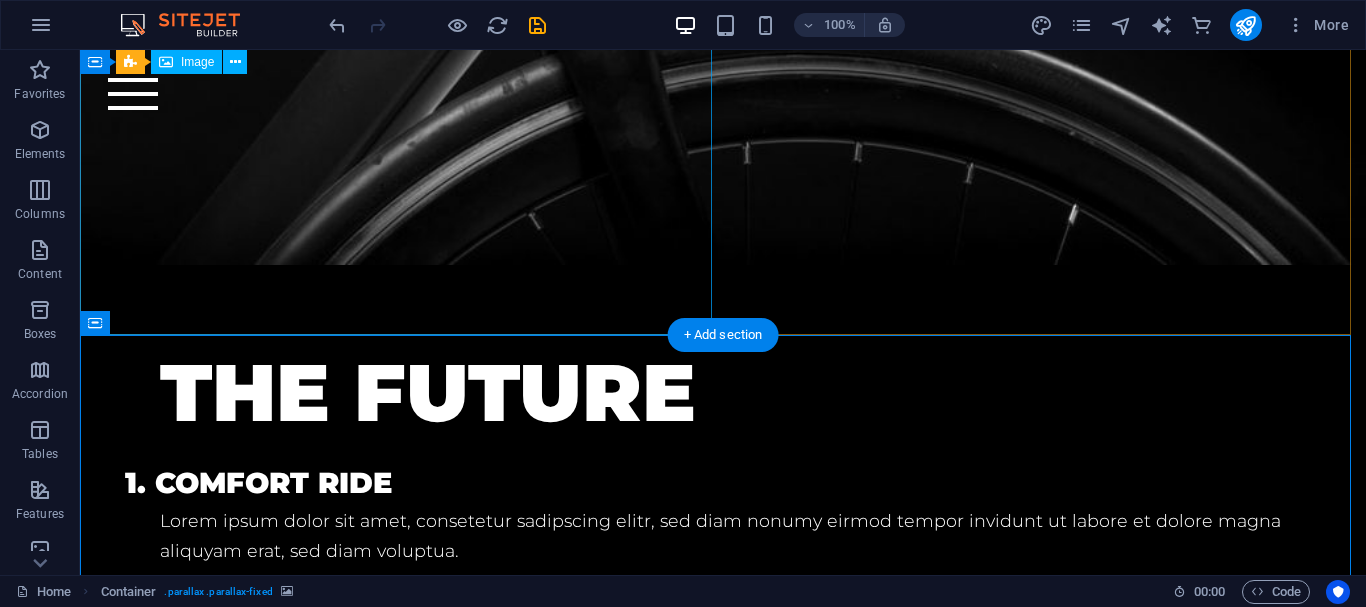 click at bounding box center (723, -170) 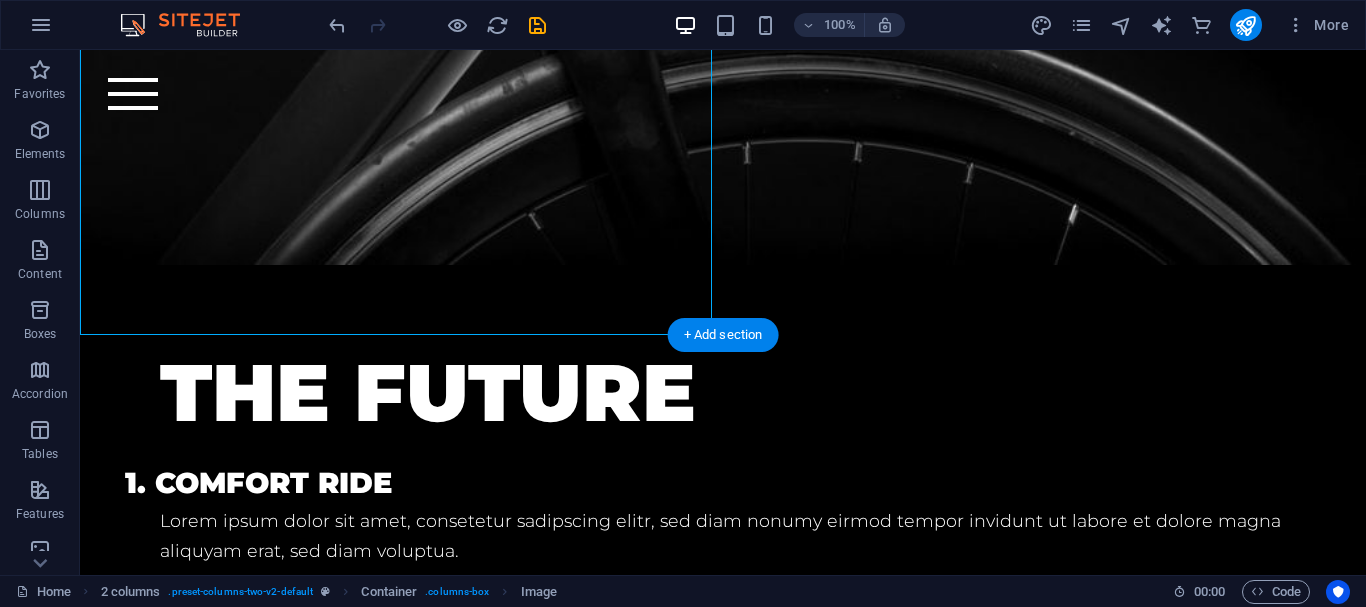 click at bounding box center (723, 1203) 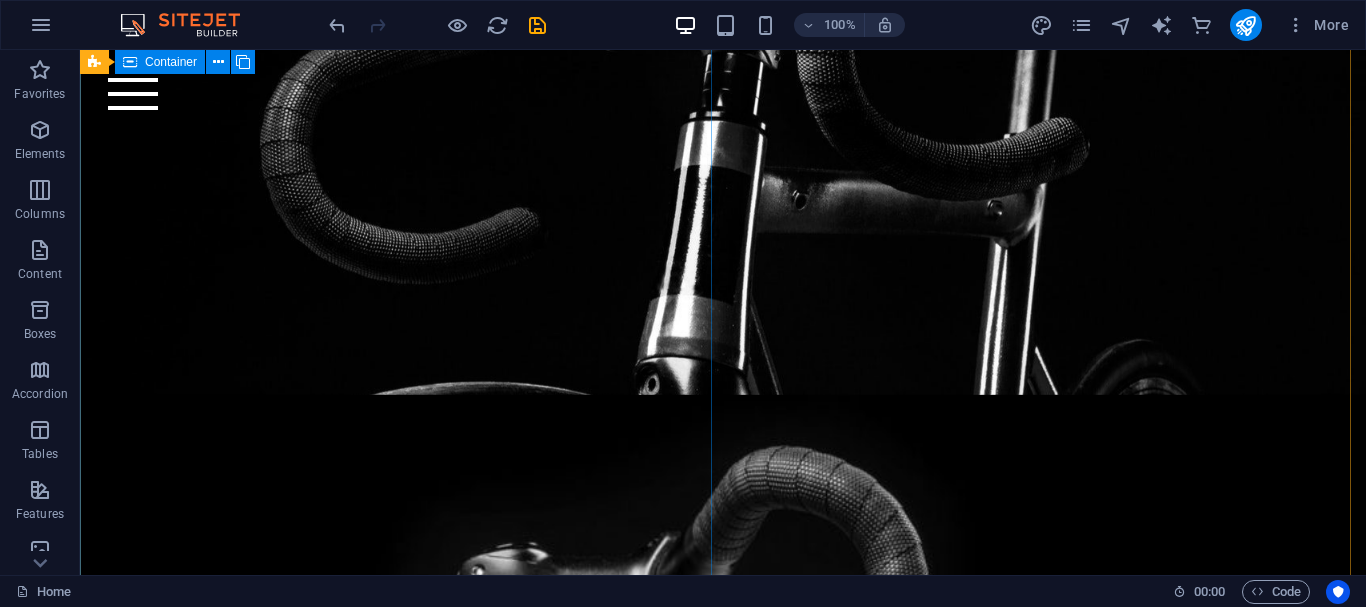 scroll, scrollTop: 780, scrollLeft: 0, axis: vertical 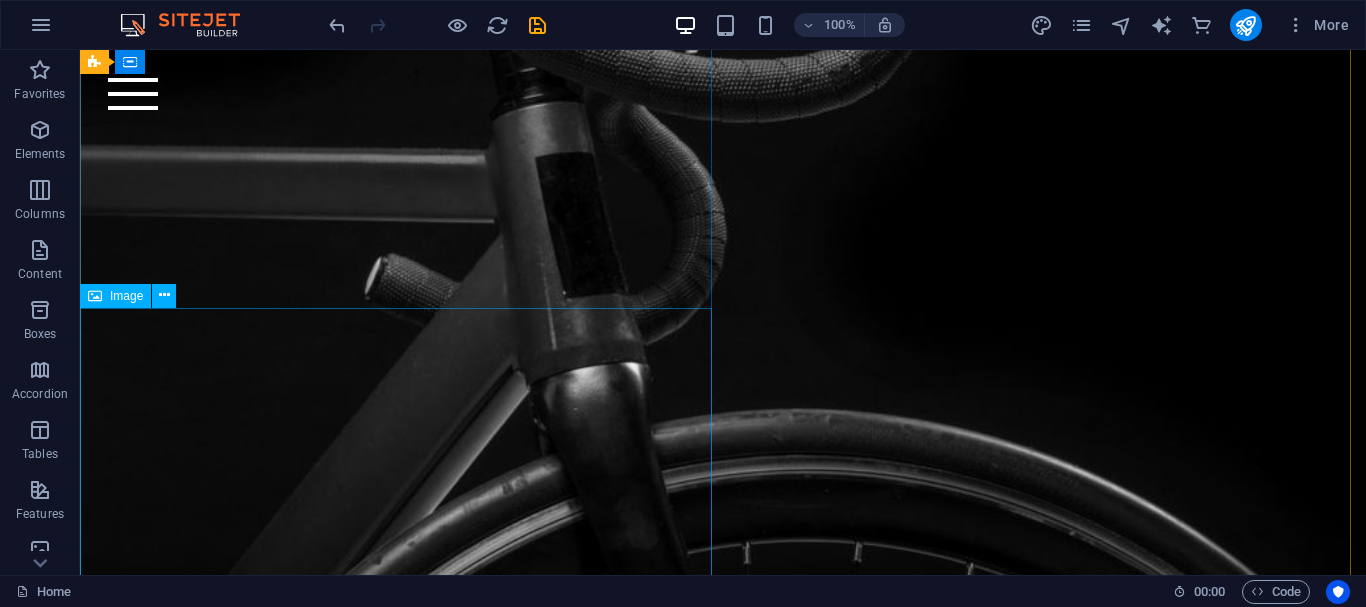 click at bounding box center [723, 230] 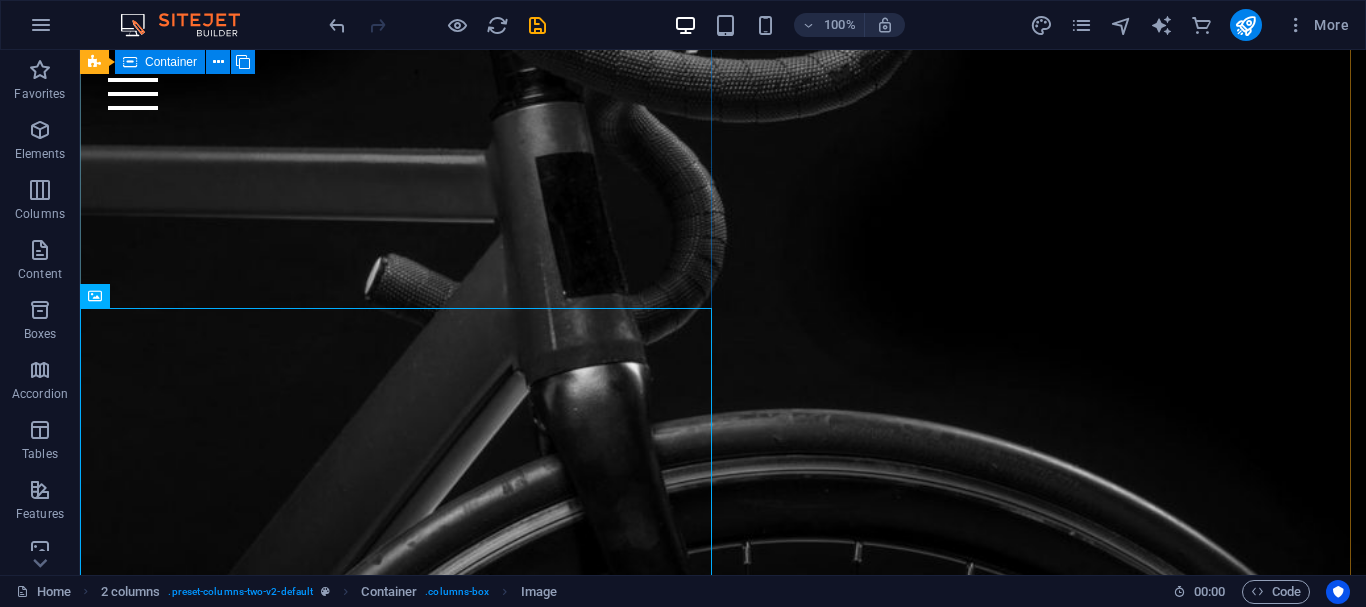 click at bounding box center (723, 230) 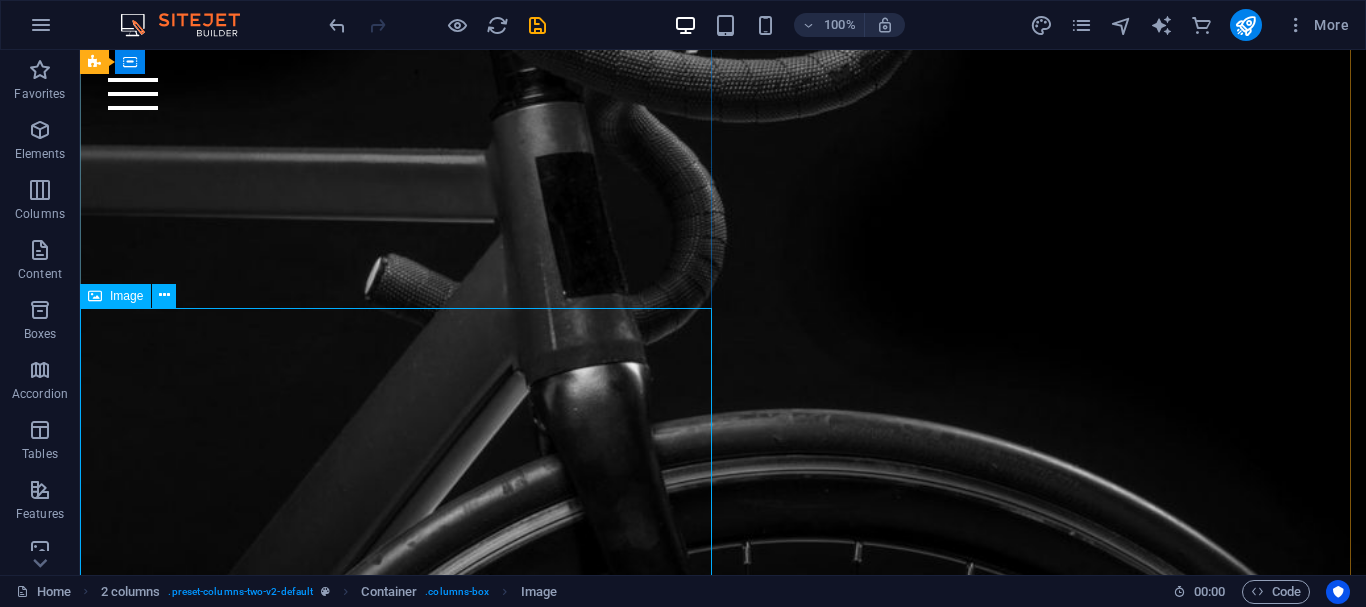 click at bounding box center [723, 230] 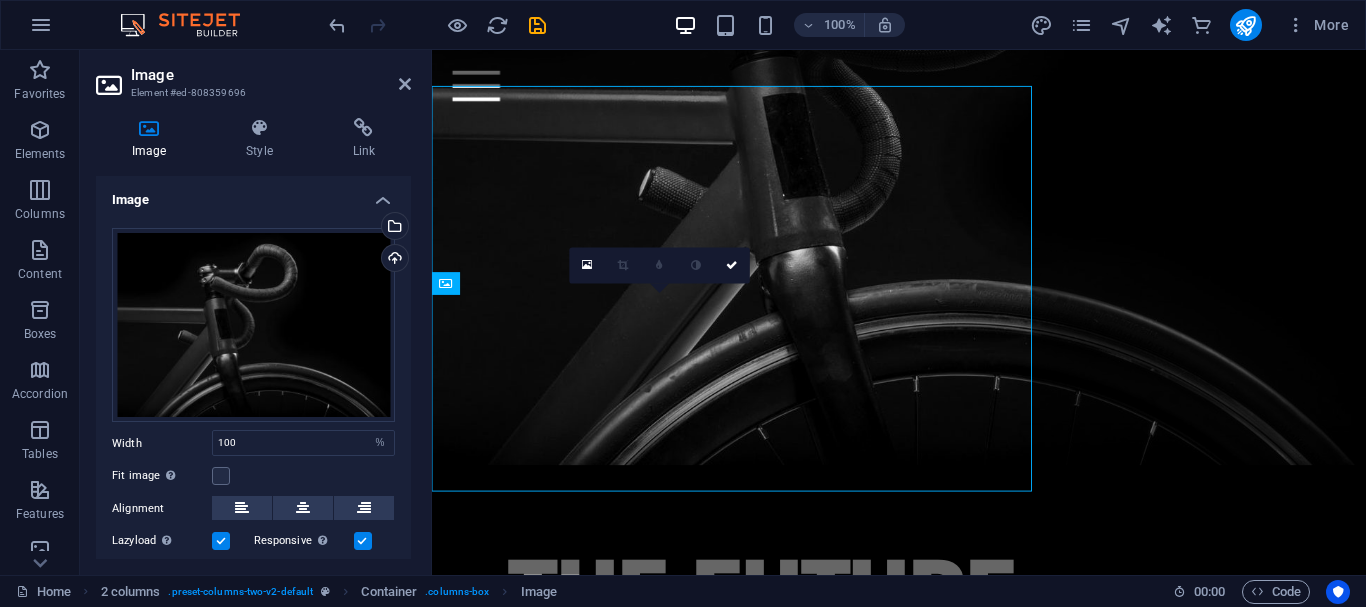 scroll, scrollTop: 1000, scrollLeft: 0, axis: vertical 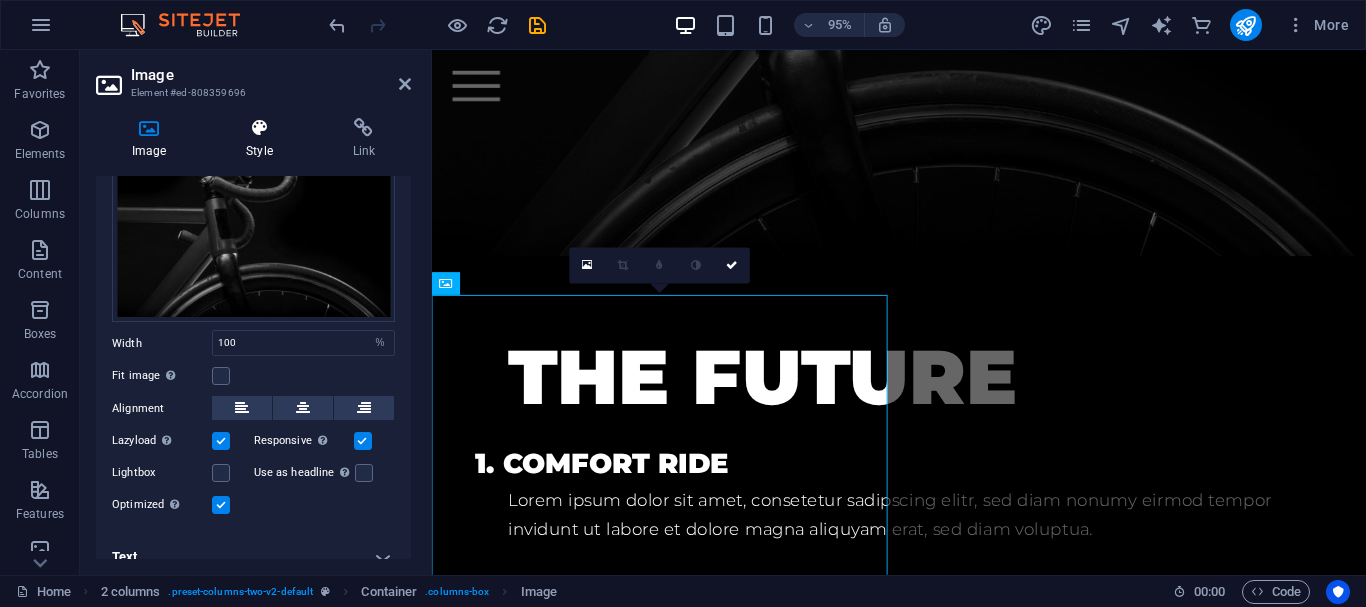 click on "Style" at bounding box center [263, 139] 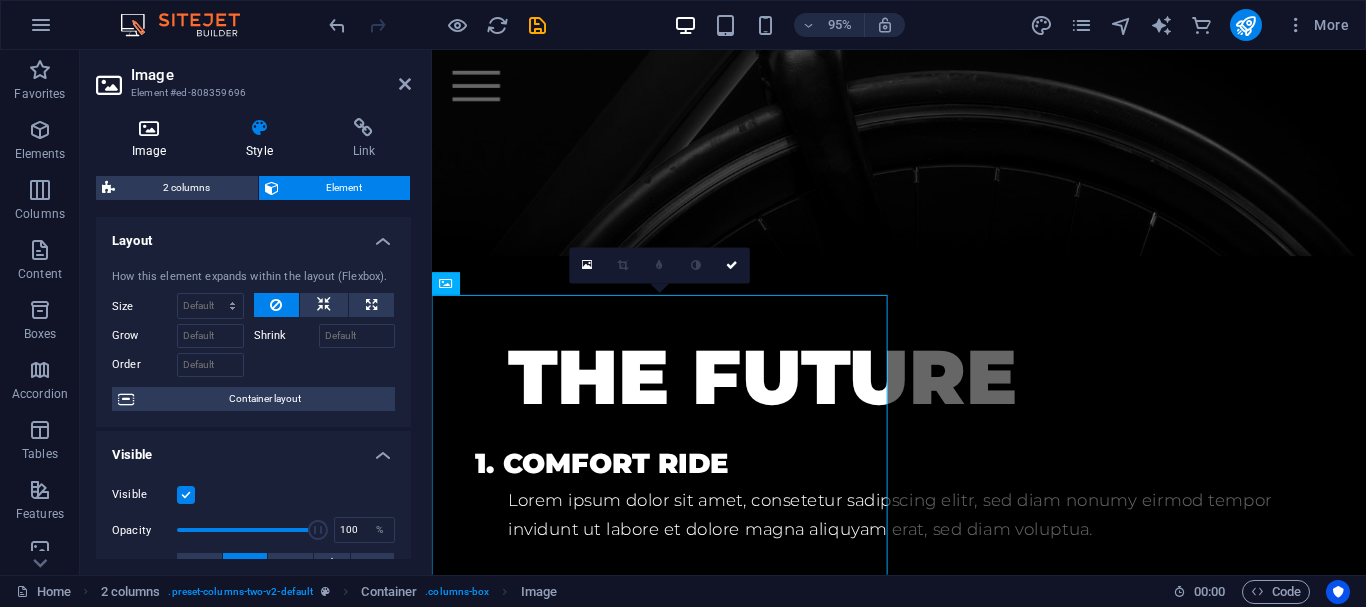 click on "Image" at bounding box center [153, 139] 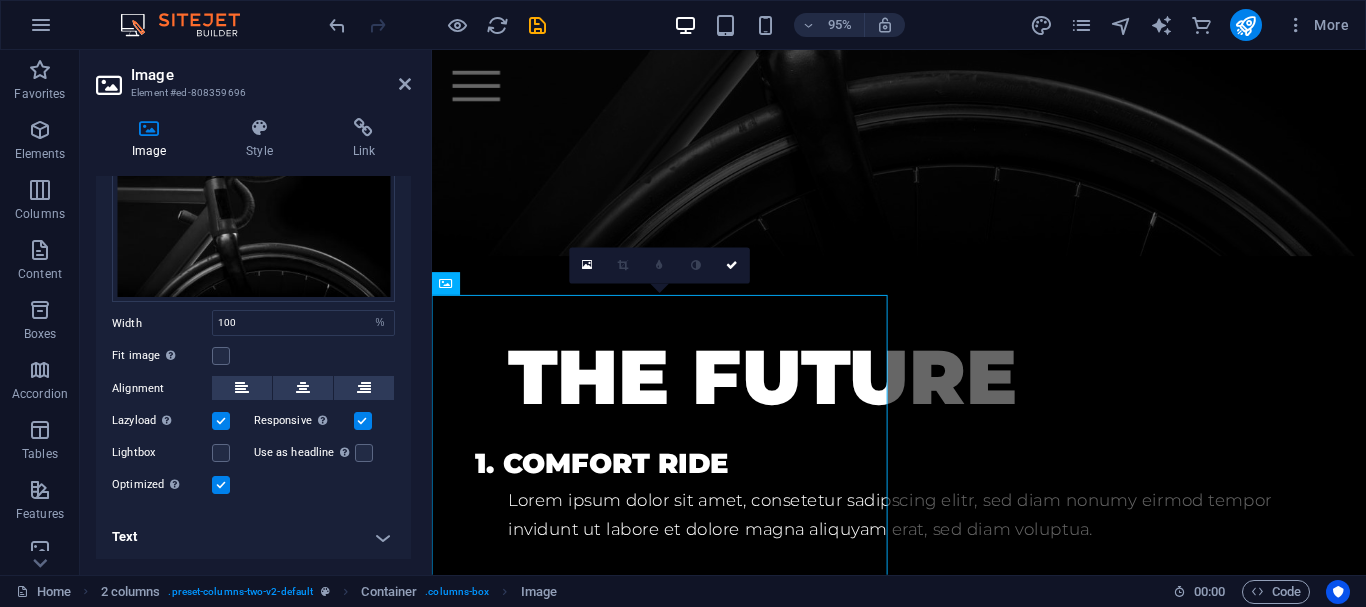 scroll, scrollTop: 0, scrollLeft: 0, axis: both 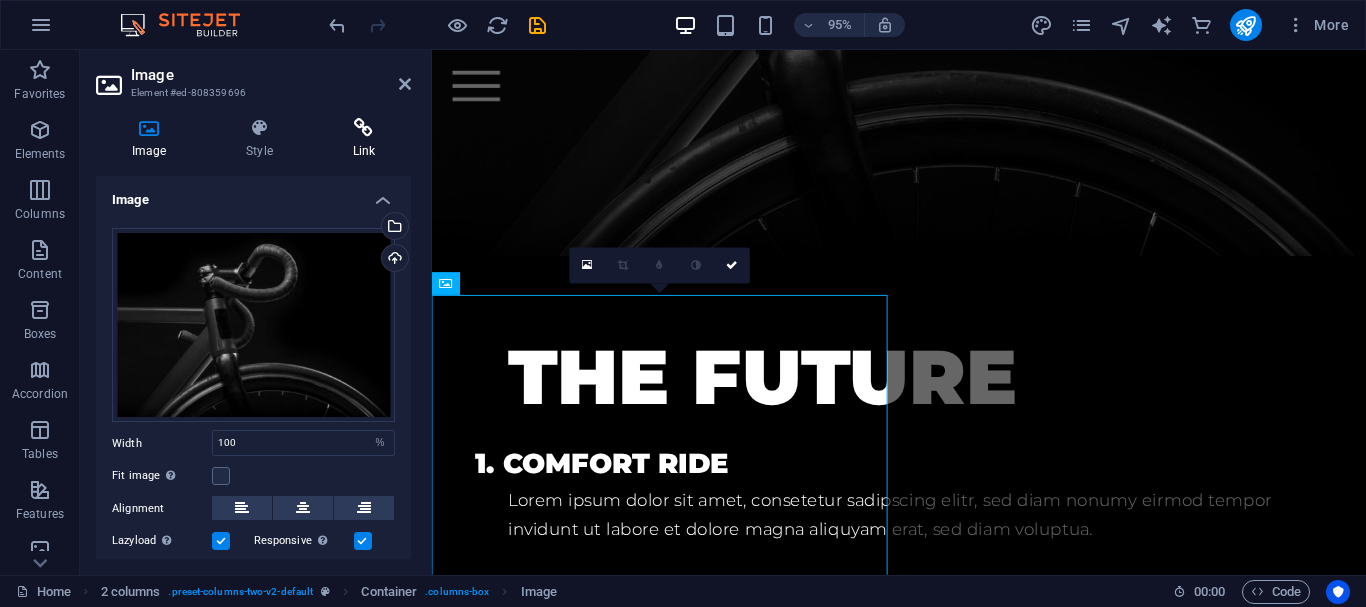 click on "Link" at bounding box center [364, 139] 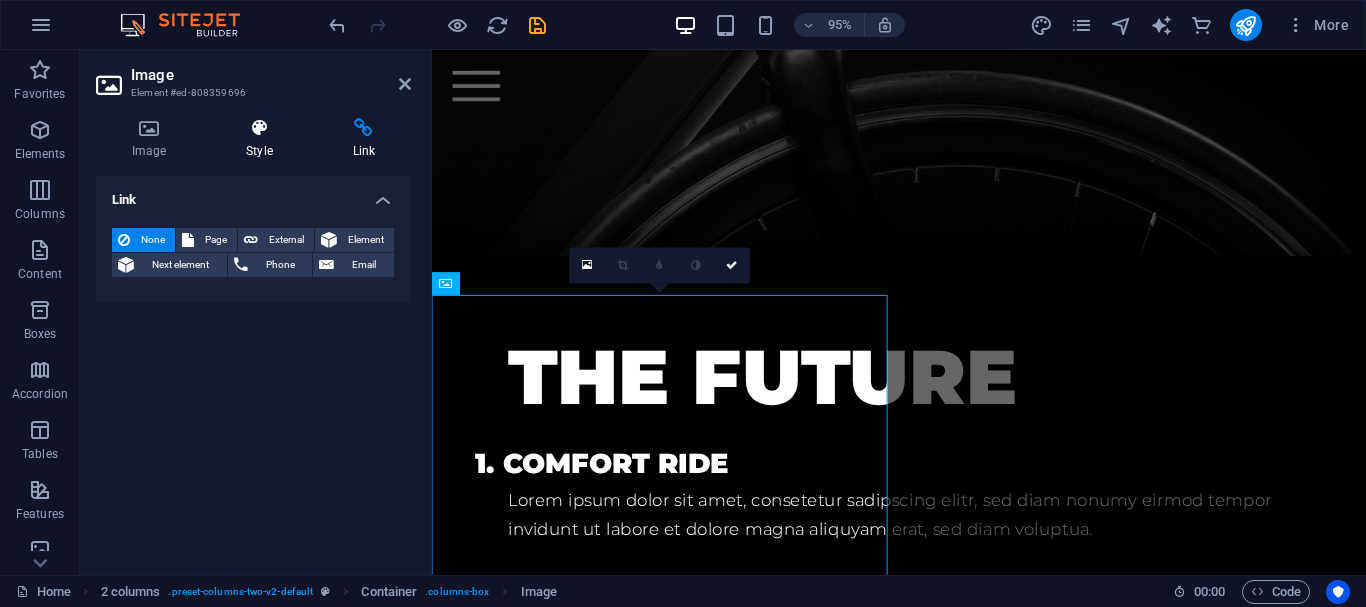 click at bounding box center [259, 128] 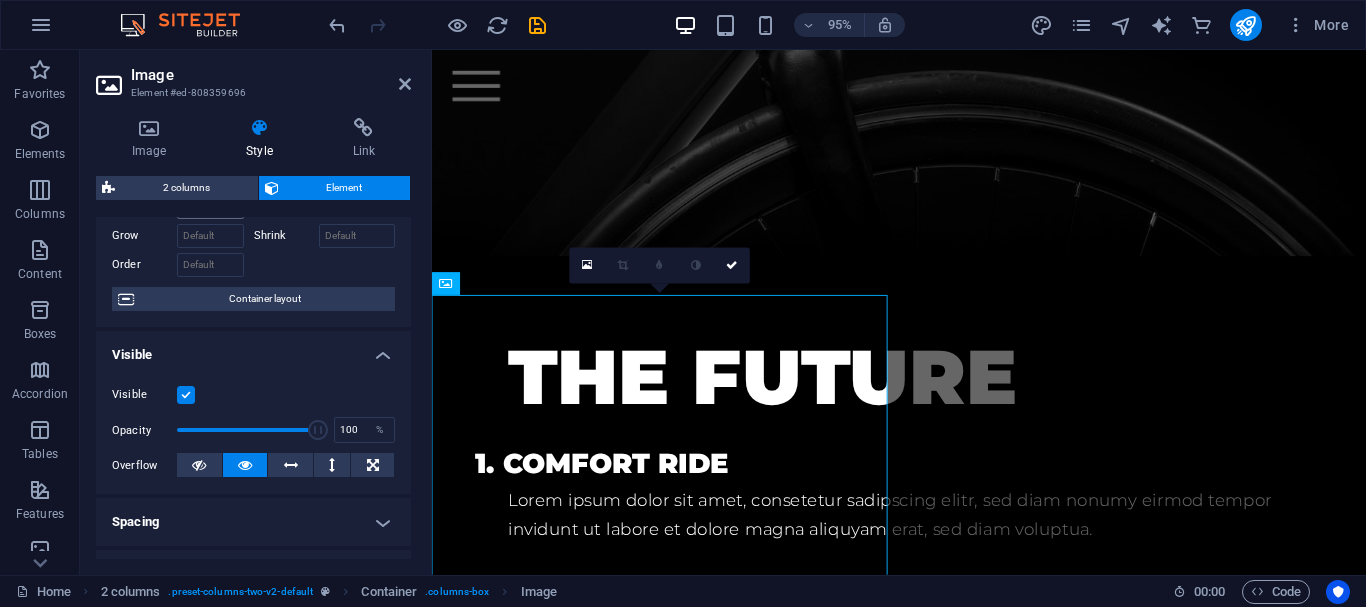 scroll, scrollTop: 300, scrollLeft: 0, axis: vertical 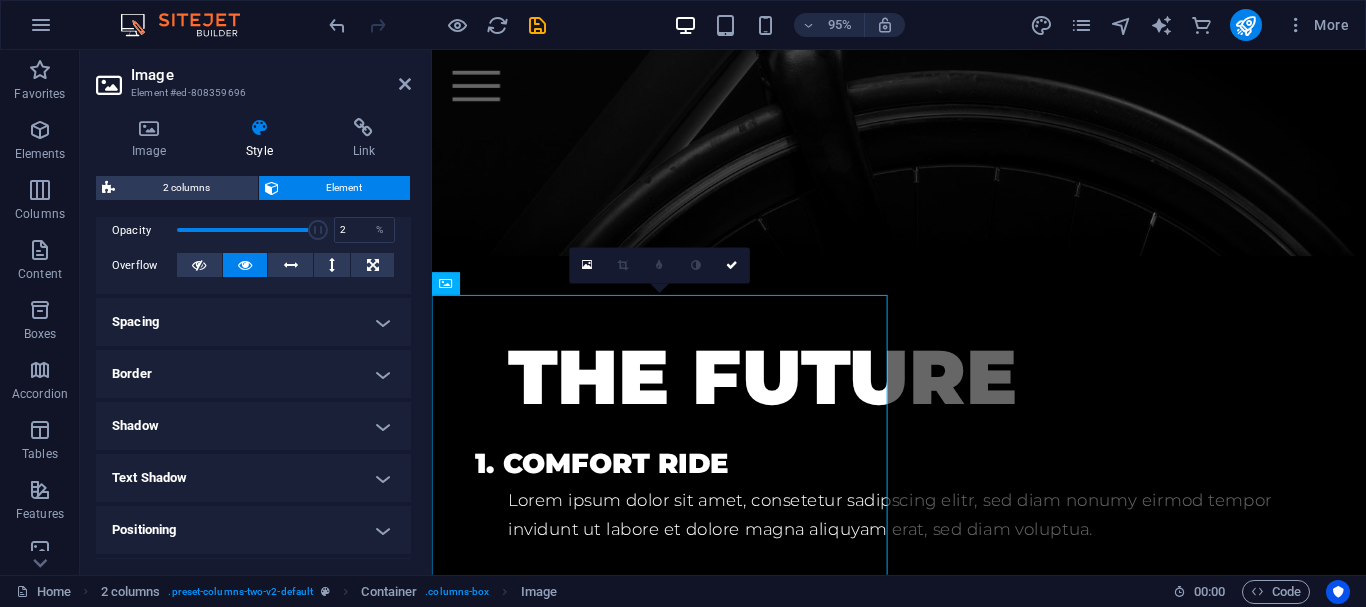 type on "1" 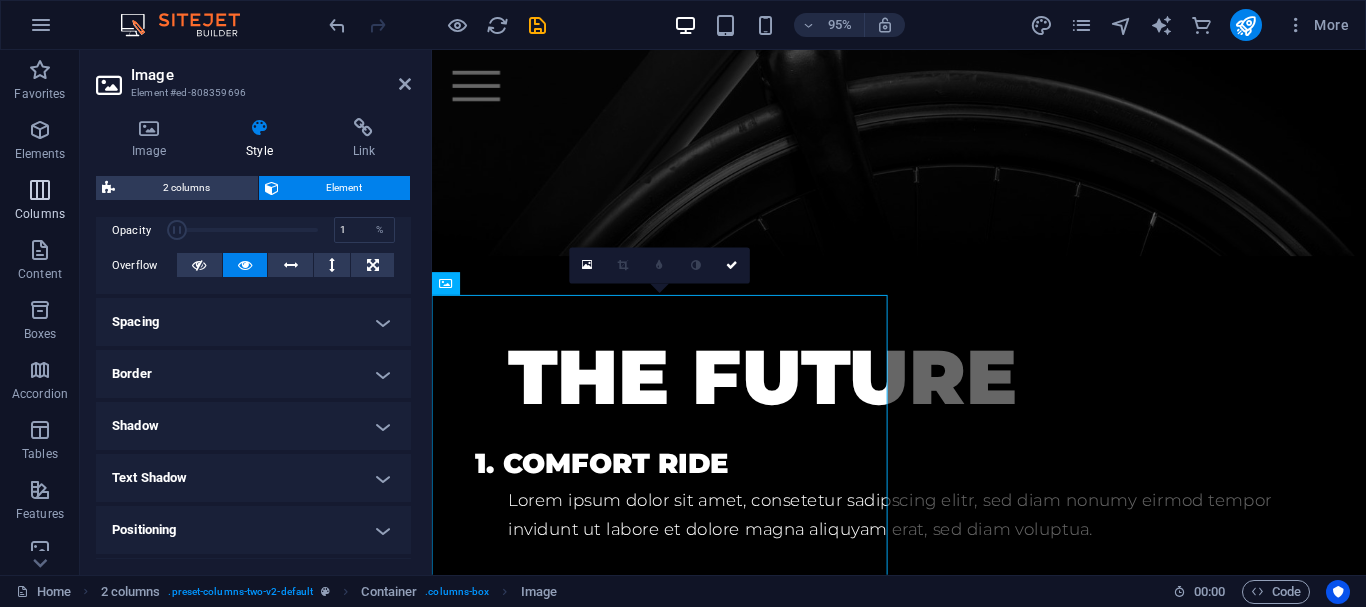 drag, startPoint x: 251, startPoint y: 227, endPoint x: 0, endPoint y: 228, distance: 251.002 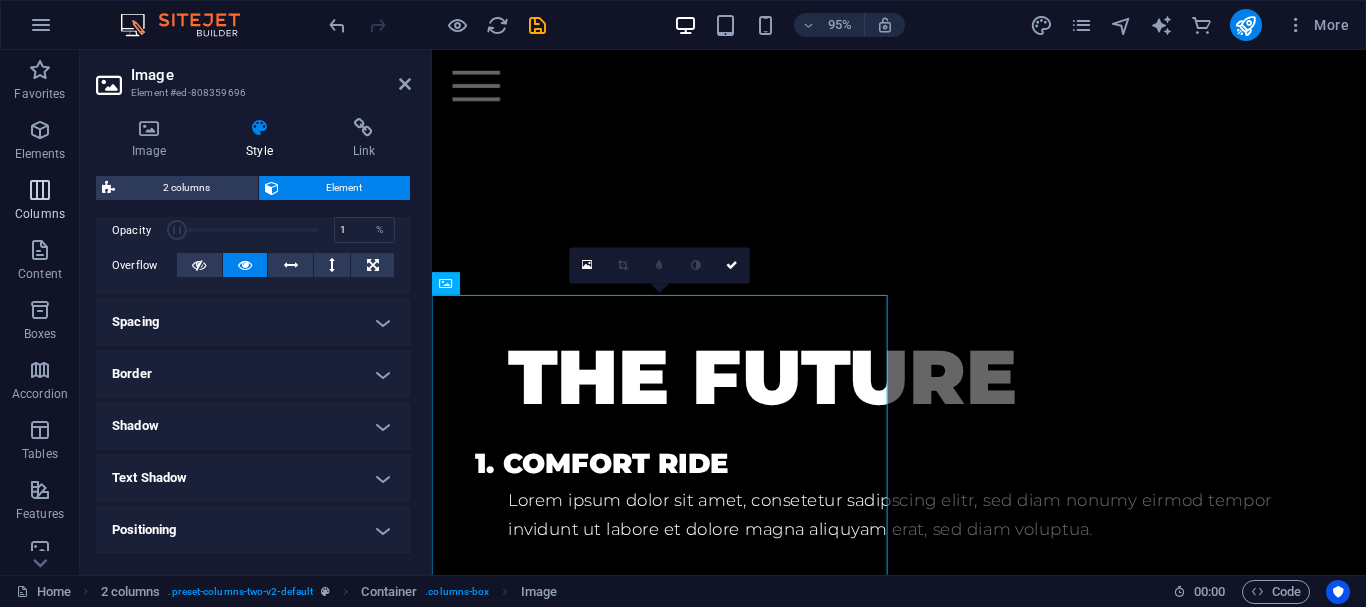 click on "Favorites Elements Columns Content Boxes Accordion Tables Features Images Slider Header Footer Forms Marketing Collections Commerce Image Element #ed-808359696 Image Style Link Image Drag files here, click to choose files or select files from Files or our free stock photos & videos Select files from the file manager, stock photos, or upload file(s) Upload Width 100 Default auto px rem % em vh vw Fit image Automatically fit image to a fixed width and height Height Default auto px Alignment Lazyload Loading images after the page loads improves page speed. Responsive Automatically load retina image and smartphone optimized sizes. Lightbox Use as headline The image will be wrapped in an H1 headline tag. Useful for giving alternative text the weight of an H1 headline, e.g. for the logo. Leave unchecked if uncertain. Optimized Images are compressed to improve page speed. Position Direction Custom X offset 50 px rem % vh vw Y offset 50 px rem % vh vw Text Float No float Image left Image right Text Alternative text 8" at bounding box center [683, 312] 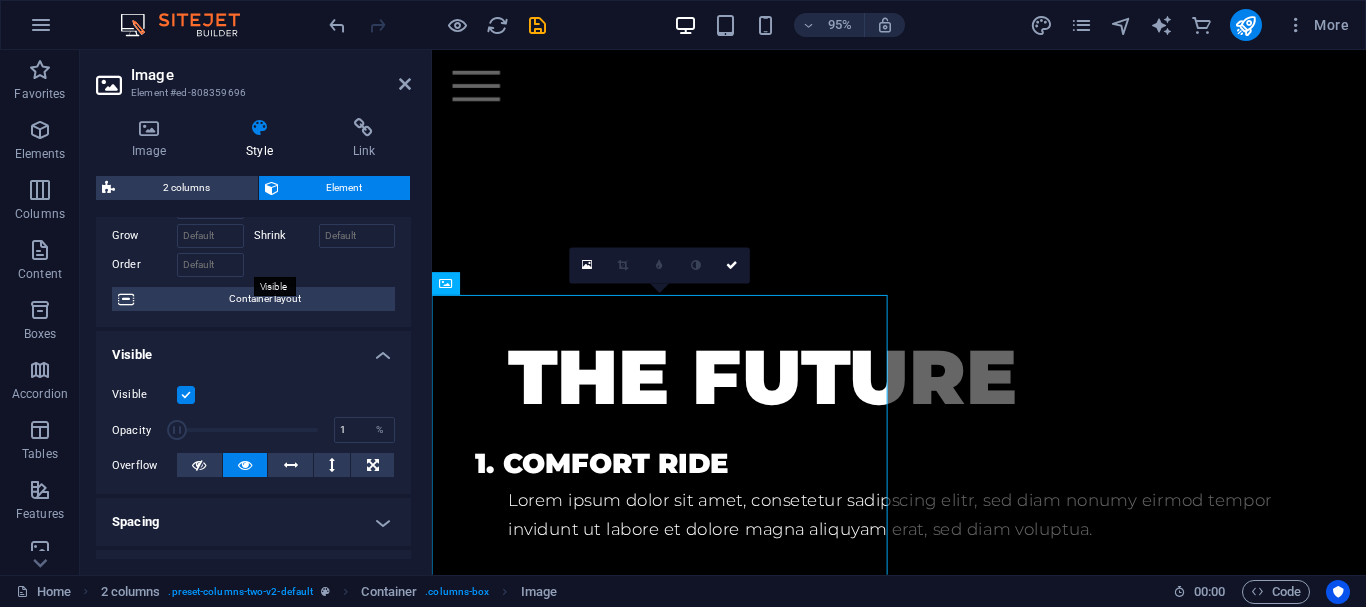 scroll, scrollTop: 0, scrollLeft: 0, axis: both 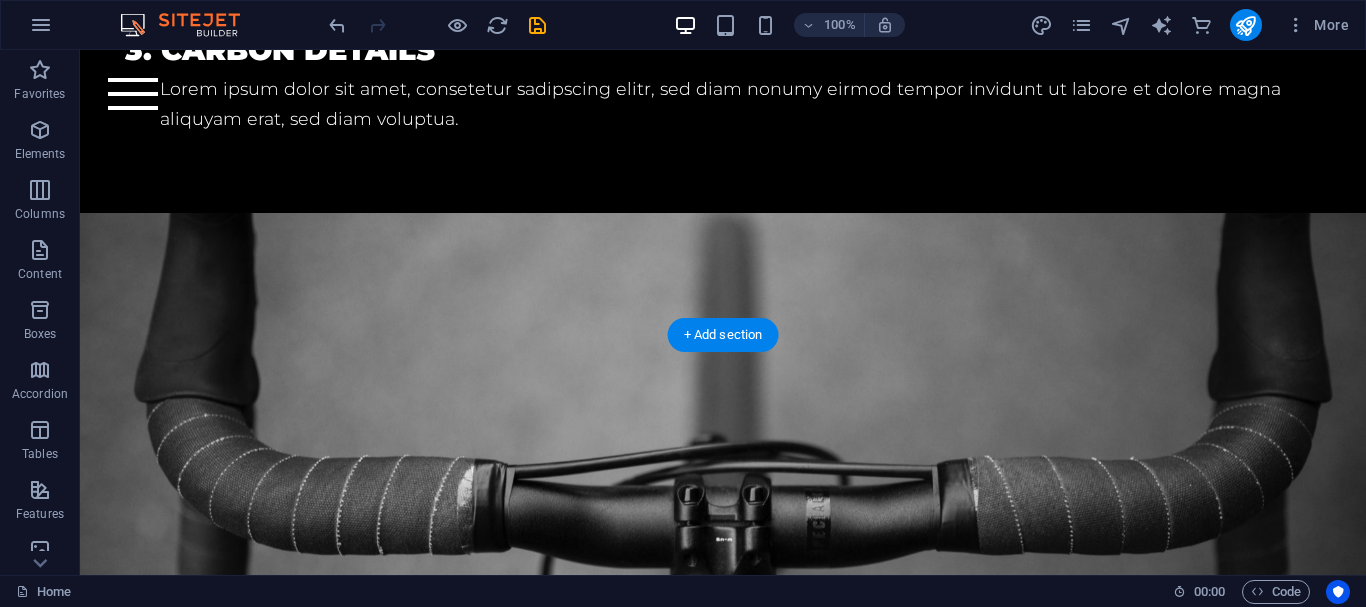 click at bounding box center (723, 475) 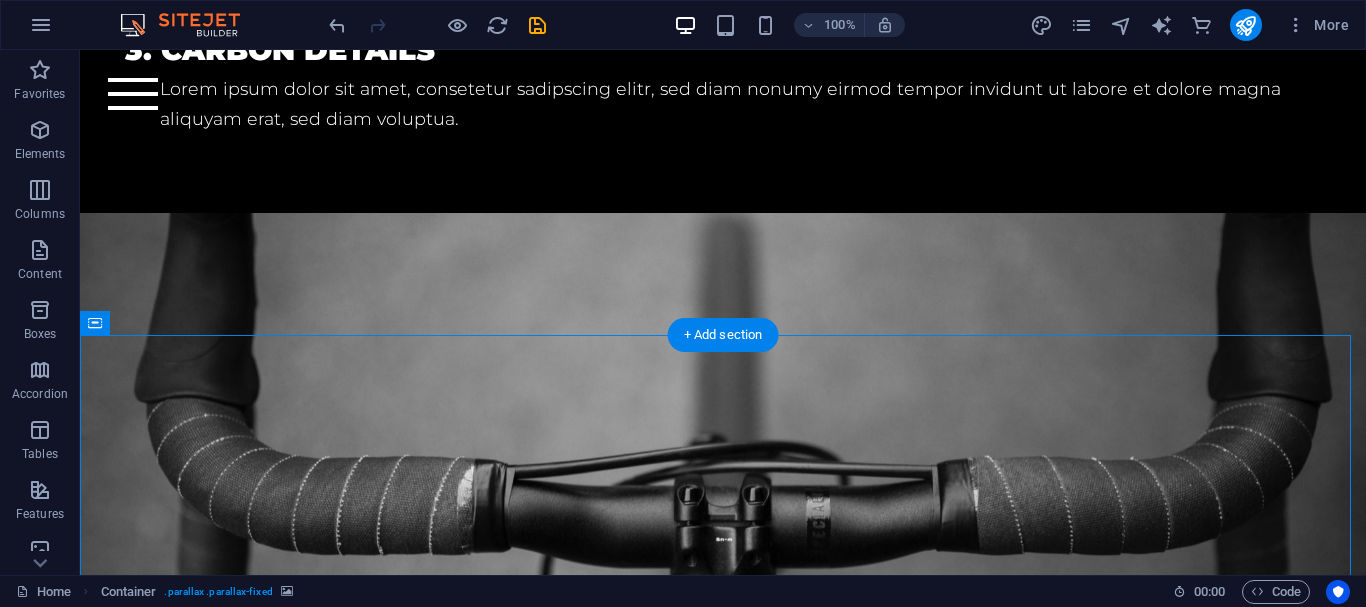 click at bounding box center (723, 475) 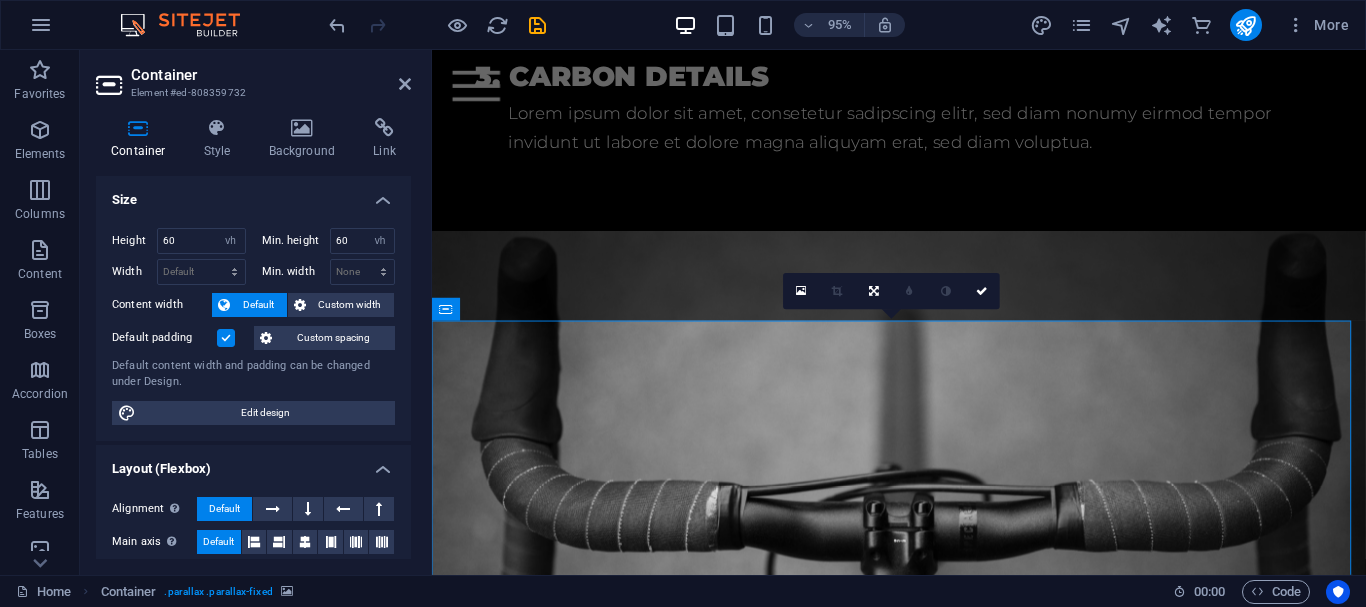 scroll, scrollTop: 1298, scrollLeft: 0, axis: vertical 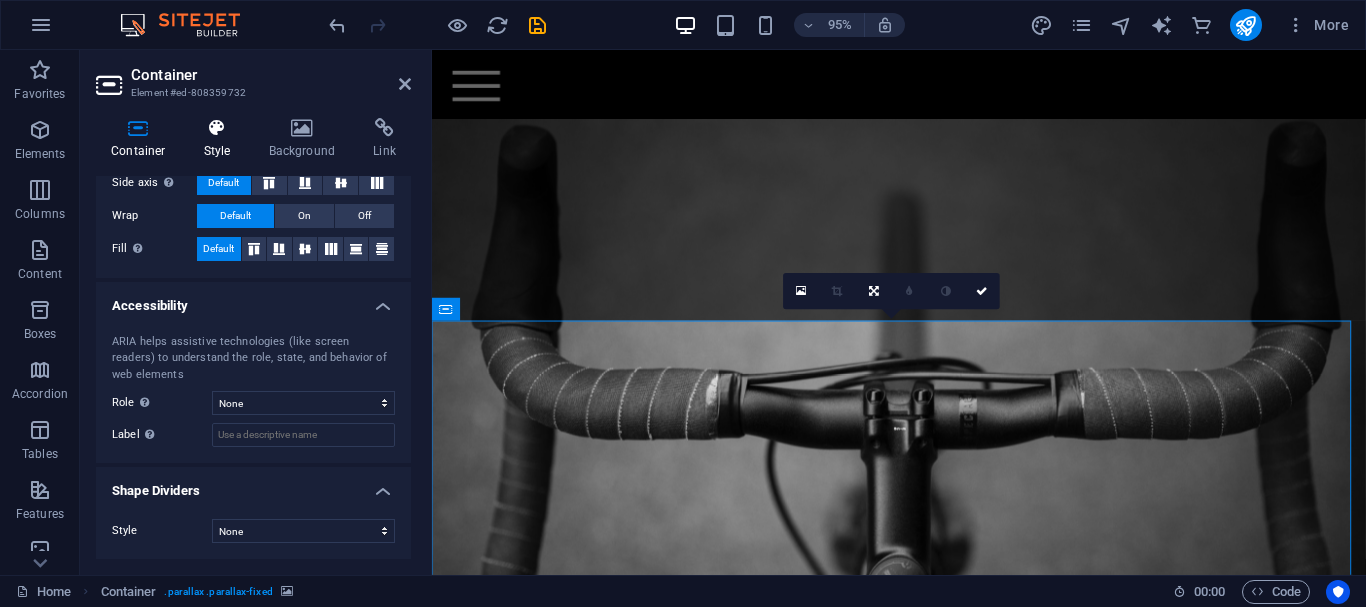 click on "Style" at bounding box center [221, 139] 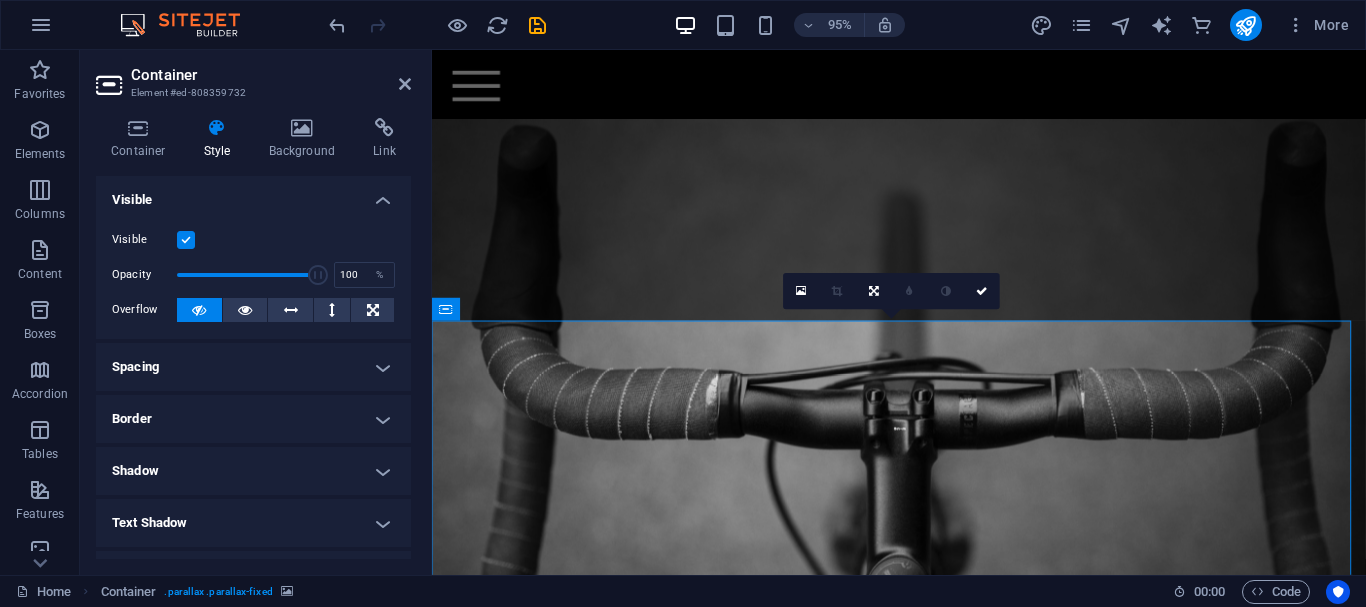 click on "Container Style Background Link Size Height 60 Default px rem % vh vw Min. height 60 None px rem % vh vw Width Default px rem % em vh vw Min. width None px rem % vh vw Content width Default Custom width Width Default px rem % em vh vw Min. width None px rem % vh vw Default padding Custom spacing Default content width and padding can be changed under Design. Edit design Layout (Flexbox) Alignment Determines the flex direction. Default Main axis Determine how elements should behave along the main axis inside this container (justify content). Default Side axis Control the vertical direction of the element inside of the container (align items). Default Wrap Default On Off Fill Controls the distances and direction of elements on the y-axis across several lines (align content). Default Accessibility ARIA helps assistive technologies (like screen readers) to understand the role, state, and behavior of web elements Role The ARIA role defines the purpose of an element.  None Alert Article Banner Timer" at bounding box center [253, 338] 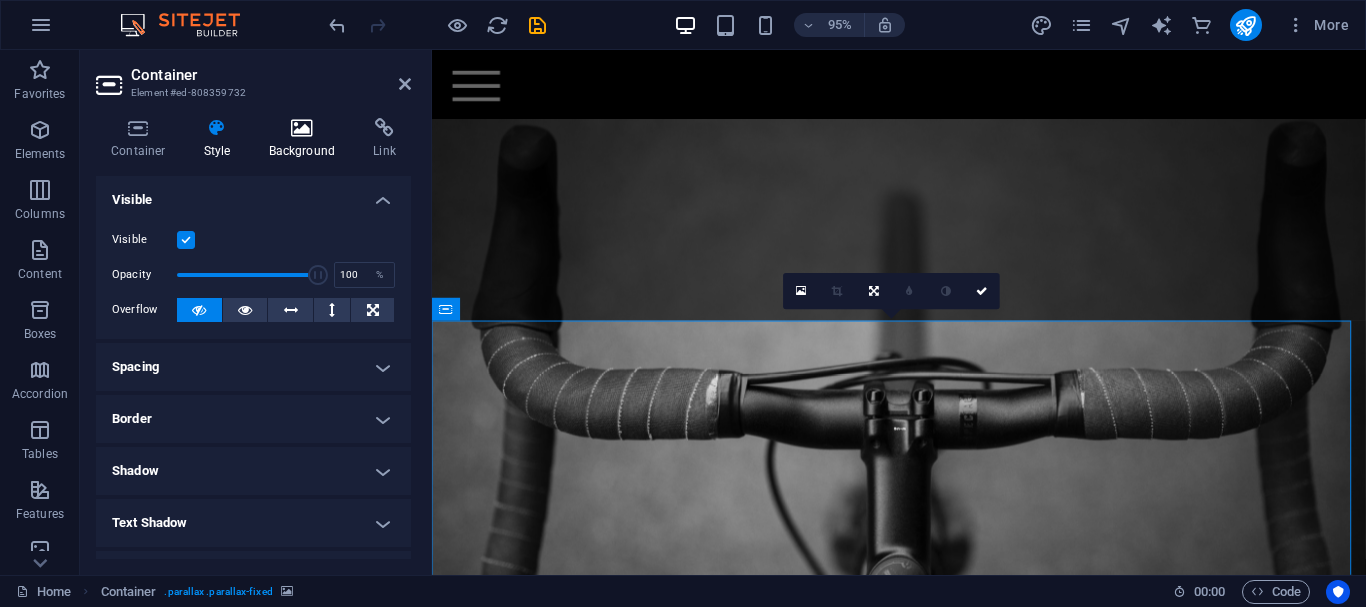 drag, startPoint x: 286, startPoint y: 163, endPoint x: 292, endPoint y: 151, distance: 13.416408 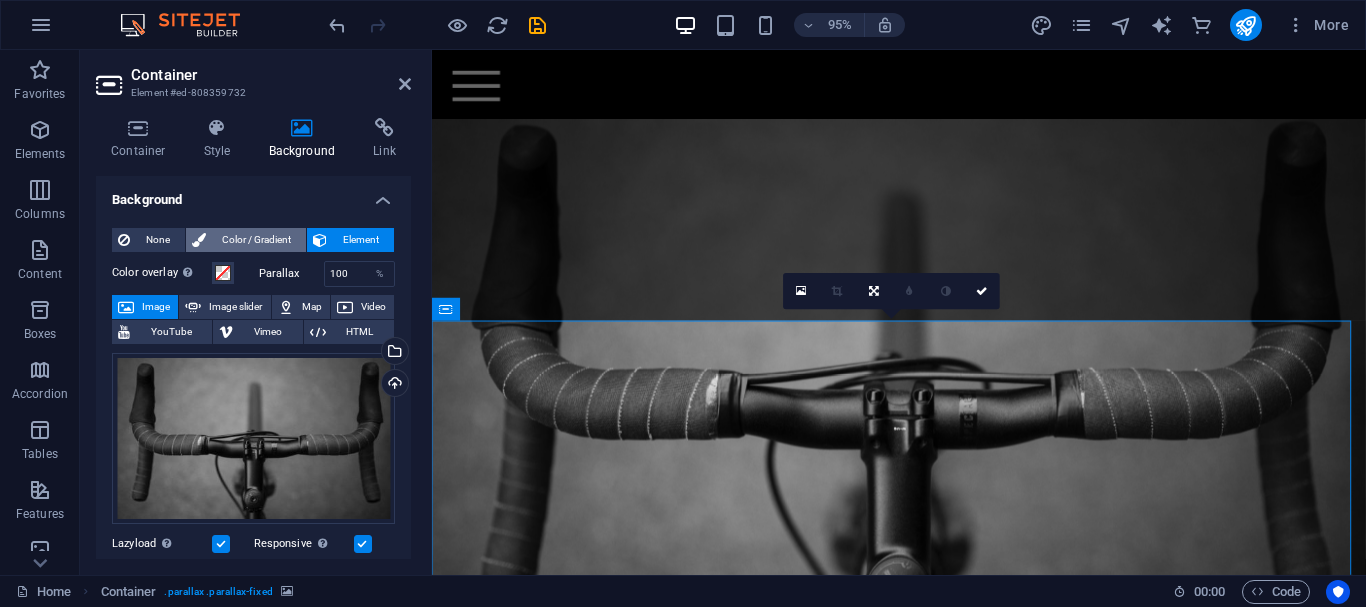 click on "Color / Gradient" at bounding box center [256, 240] 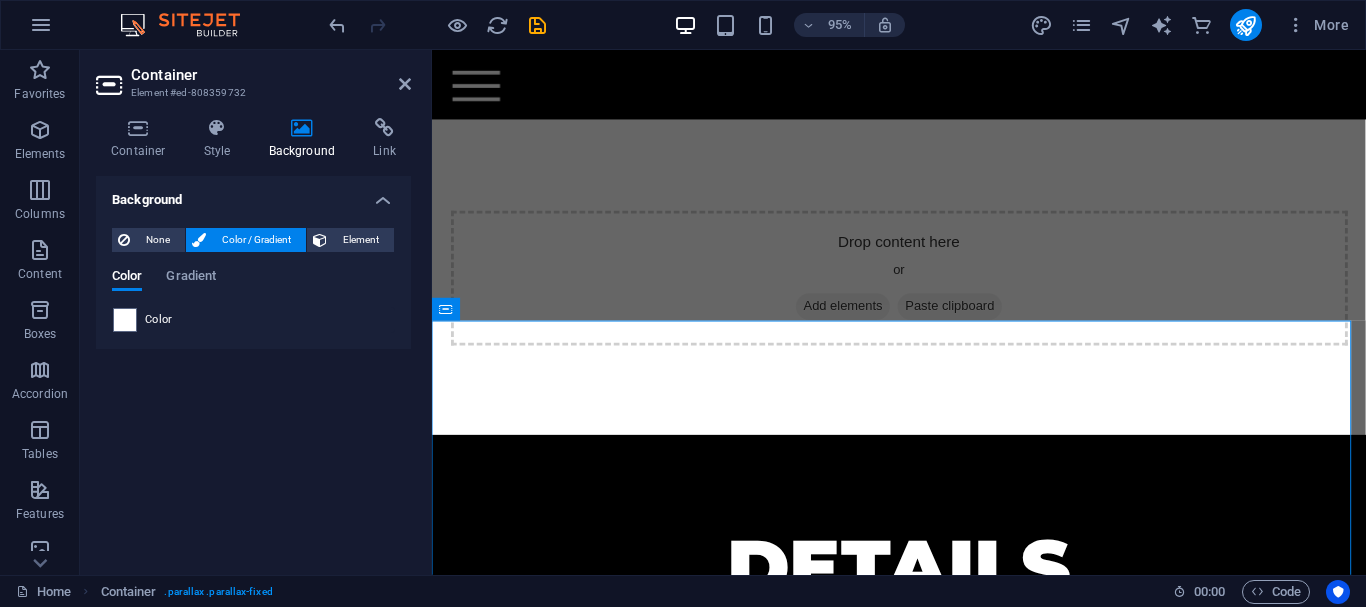 click at bounding box center [125, 320] 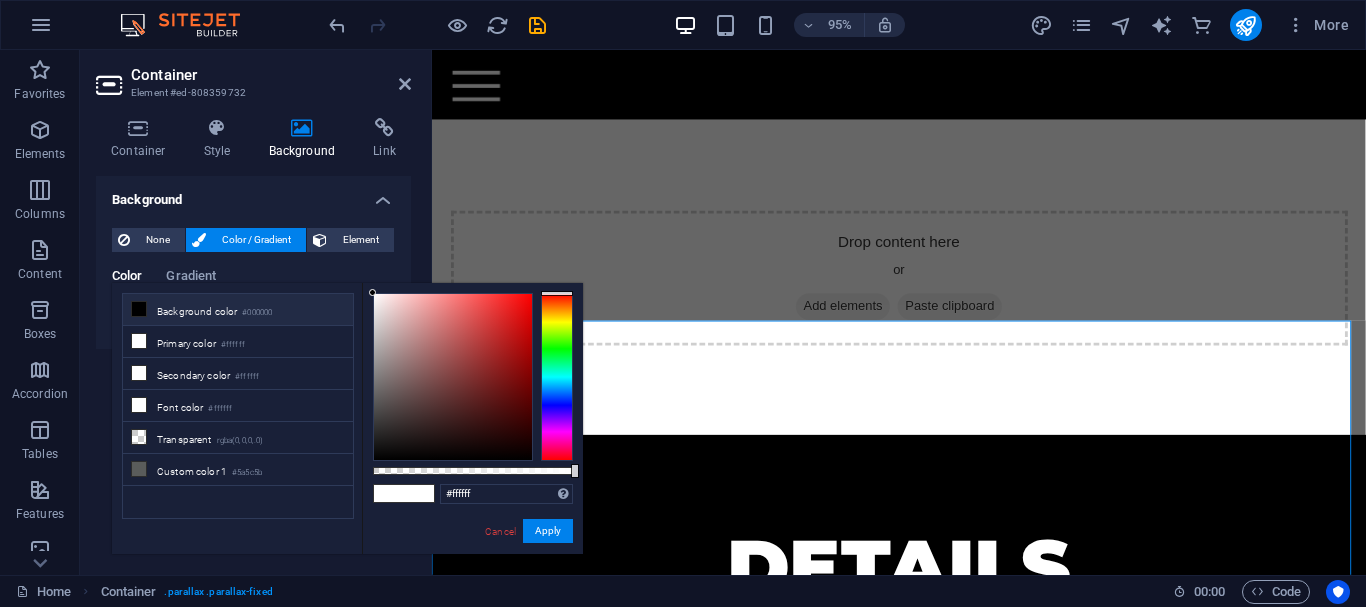 click on "Background color
#000000" at bounding box center [238, 310] 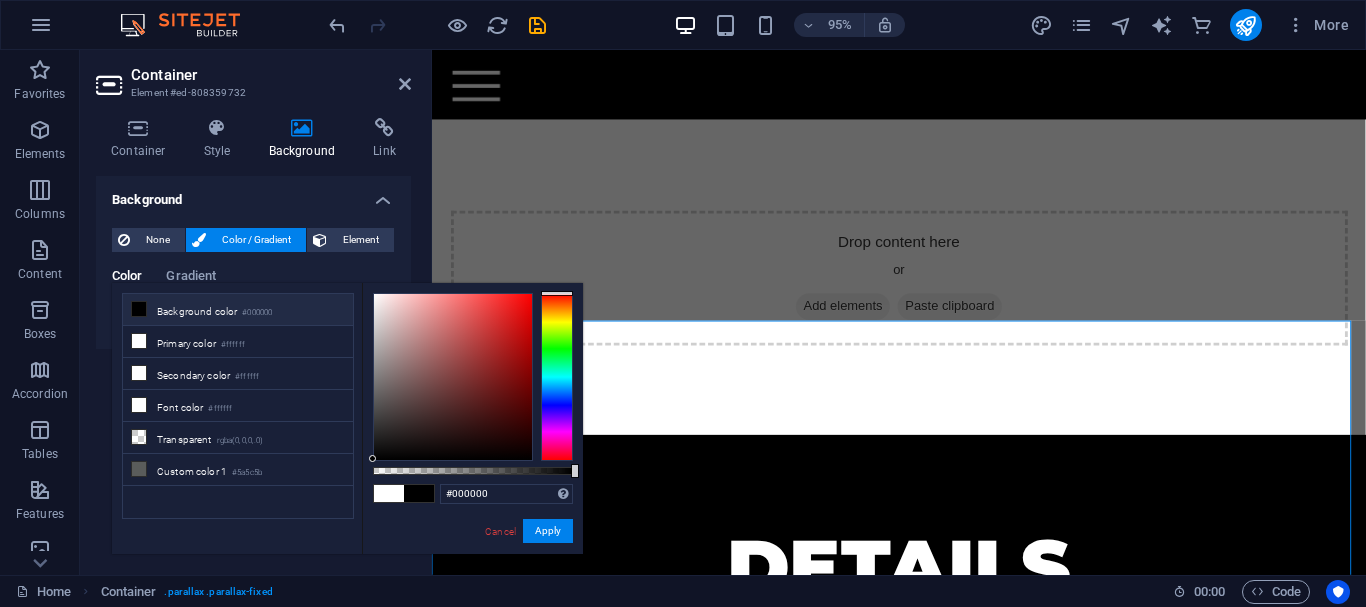 type on "#000000" 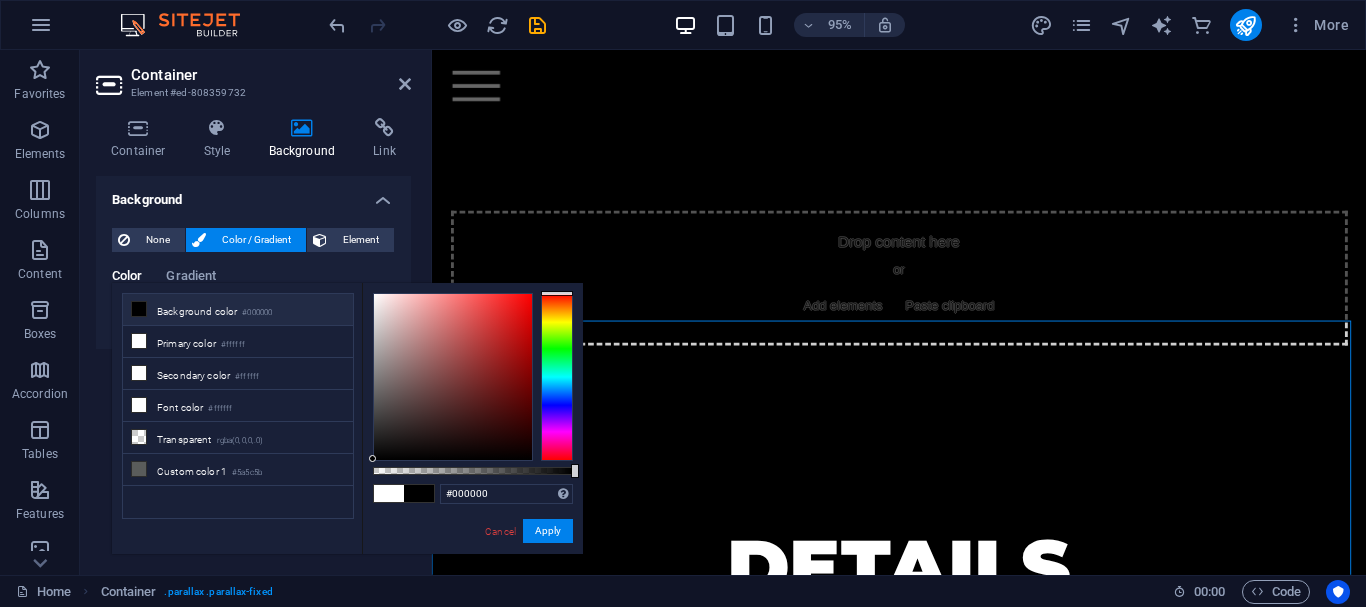 click on "darkwound.store Home Favorites Elements Columns Content Boxes Accordion Tables Features Images Slider Header Footer Forms Marketing Collections Commerce Container Element #ed-808359732
Container Style Background Link Size Height 60 Default px rem % vh vw Min. height 60 None px rem % vh vw Width Default px rem % em vh vw Min. width None px rem % vh vw Content width Default Custom width Width Default px rem % em vh vw Min. width None px rem % vh vw Default padding Custom spacing Default content width and padding can be changed under Design. Edit design Layout (Flexbox) Alignment Determines the flex direction. Default Main axis Determine how elements should behave along the main axis inside this container (justify content). Default Side axis Control the vertical direction of the element inside of the container (align items). Default Wrap Default On Off Fill Default Accessibility Role None Alert Article Banner Comment" at bounding box center (683, 303) 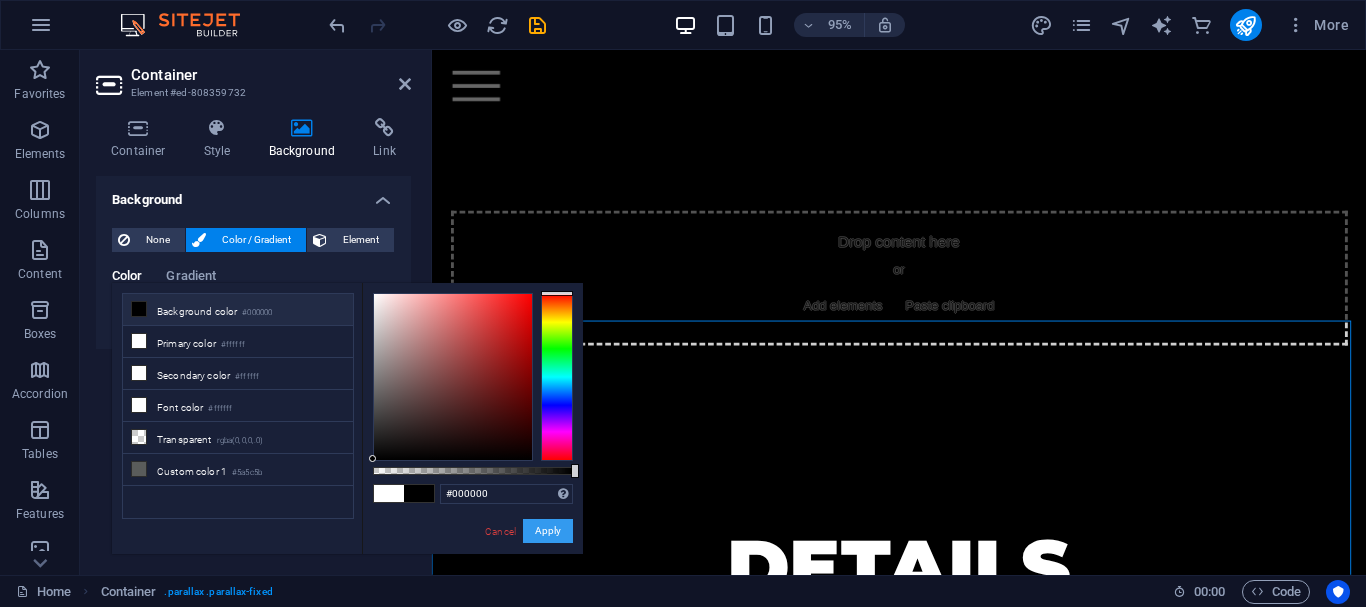 click on "Apply" at bounding box center [548, 531] 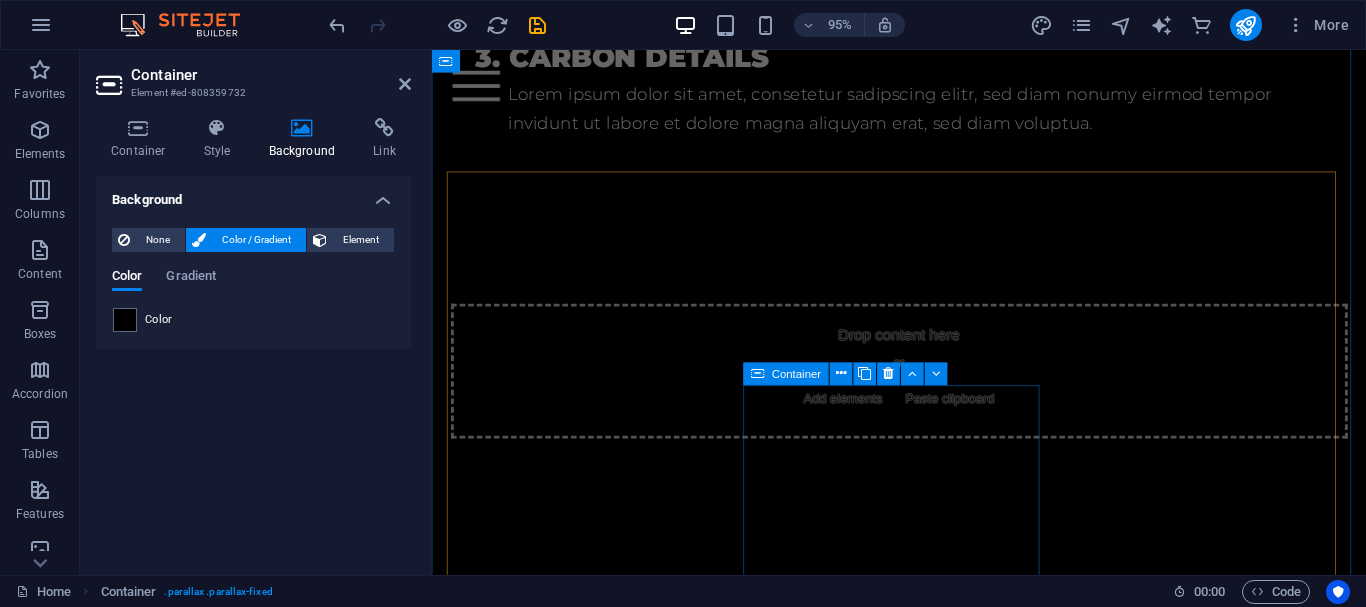 scroll, scrollTop: 2100, scrollLeft: 0, axis: vertical 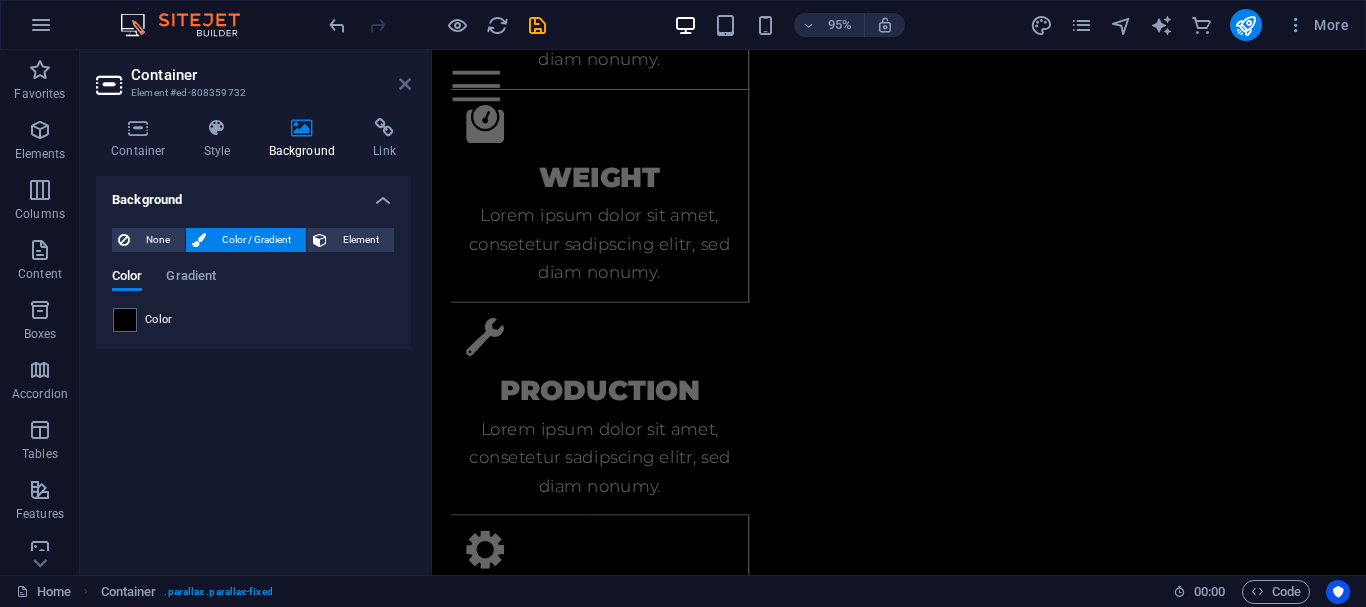 drag, startPoint x: 401, startPoint y: 78, endPoint x: 323, endPoint y: 27, distance: 93.193344 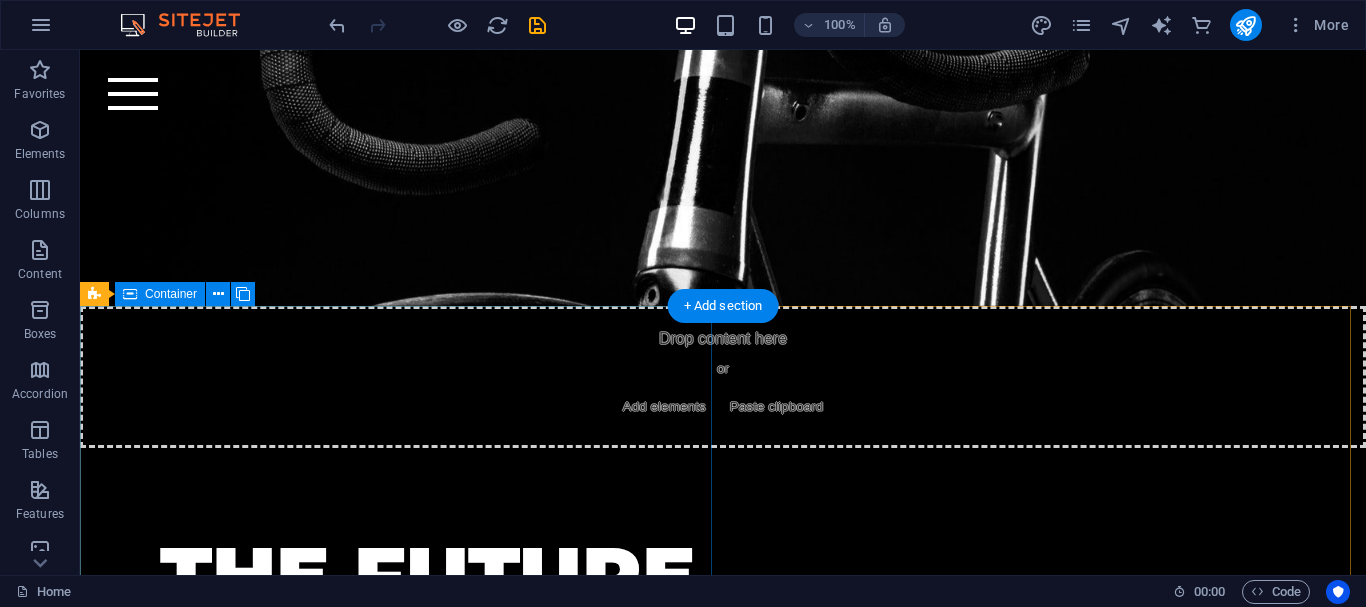 scroll, scrollTop: 0, scrollLeft: 0, axis: both 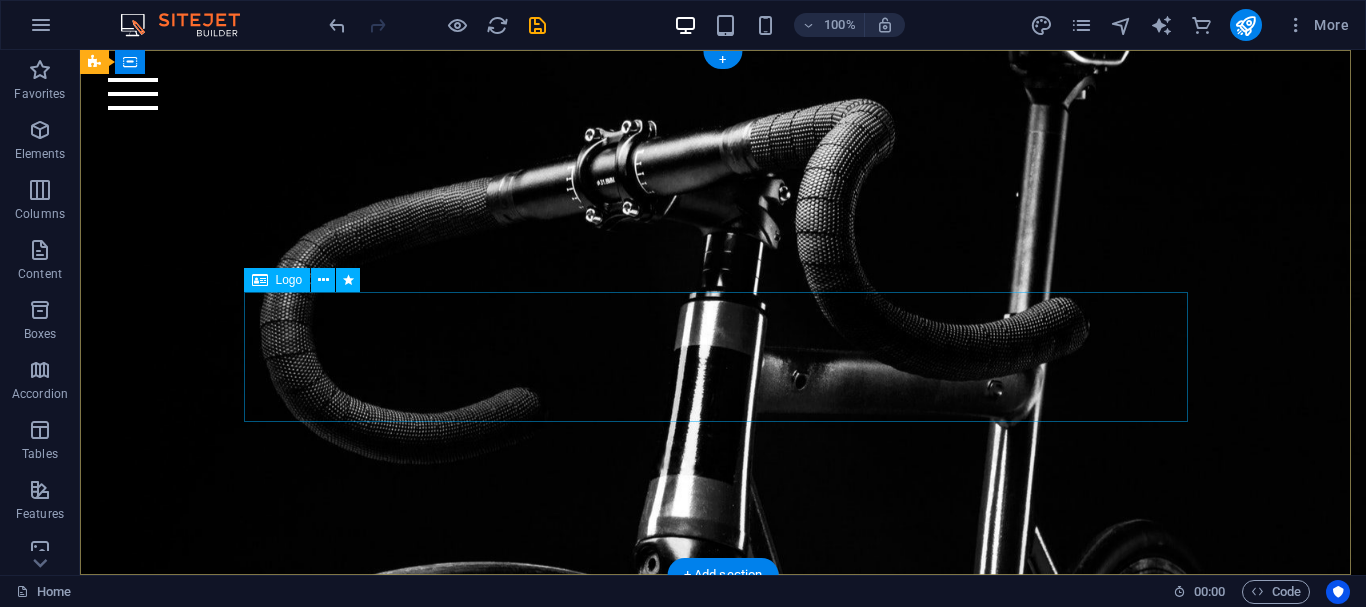 click at bounding box center (723, 300) 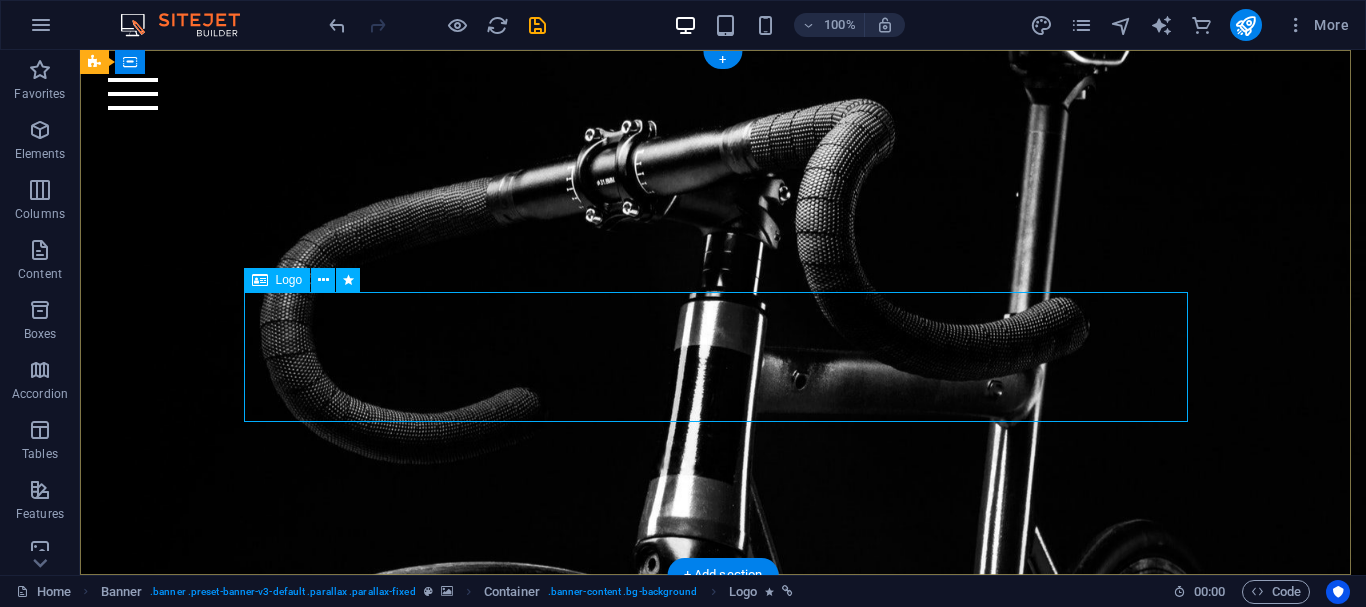 click at bounding box center [723, 300] 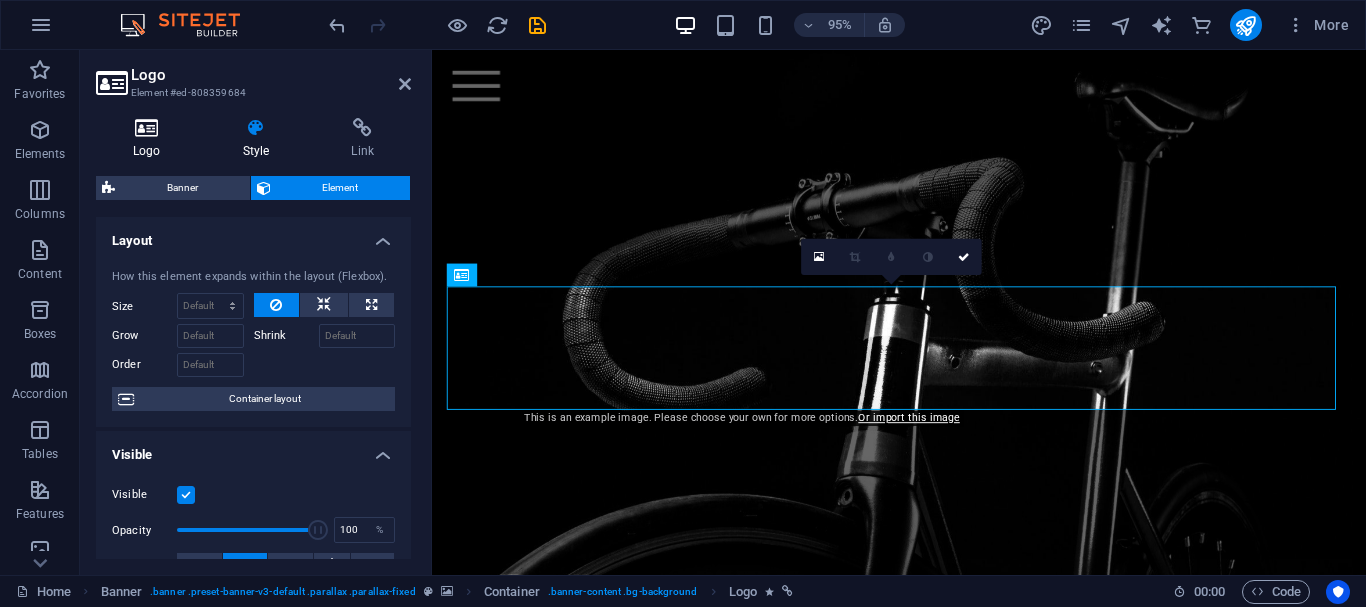 click at bounding box center [147, 128] 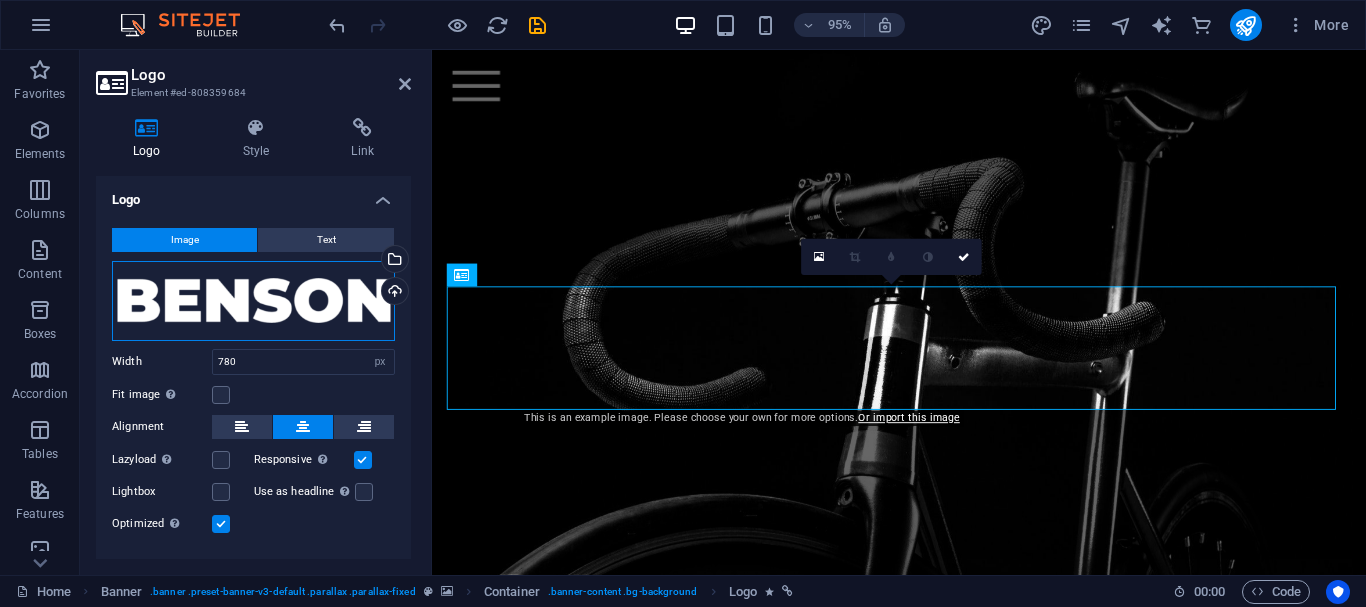 click on "Drag files here, click to choose files or select files from Files or our free stock photos & videos" at bounding box center (253, 301) 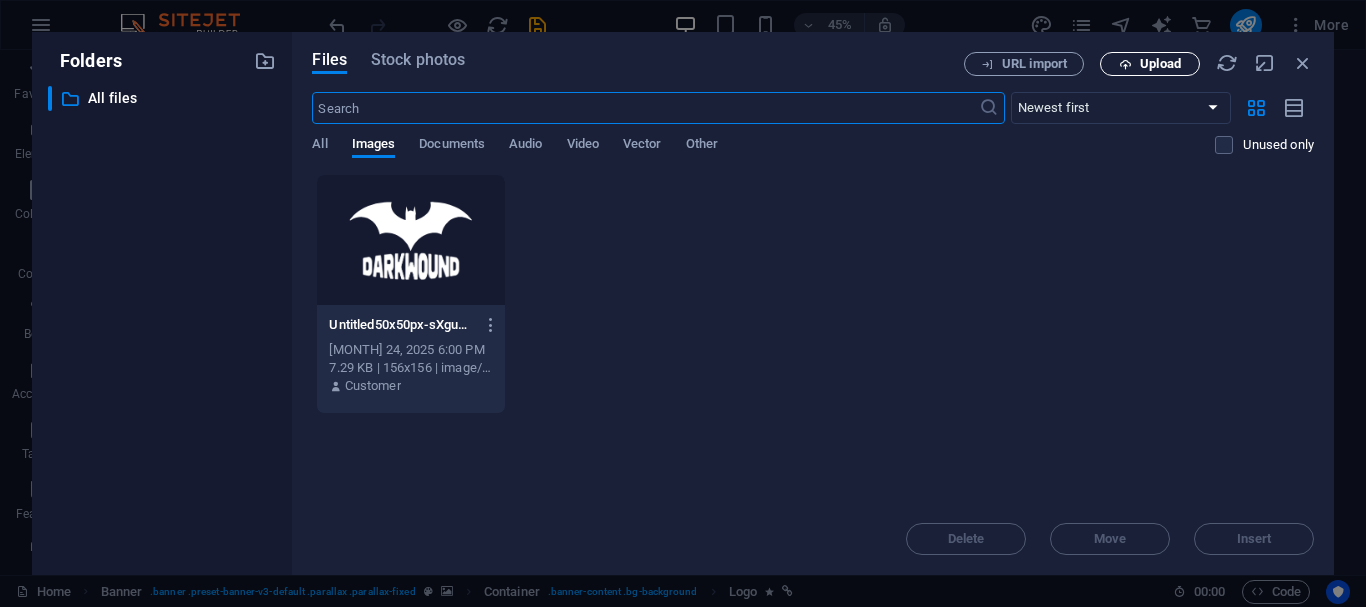 click on "Upload" at bounding box center [1160, 64] 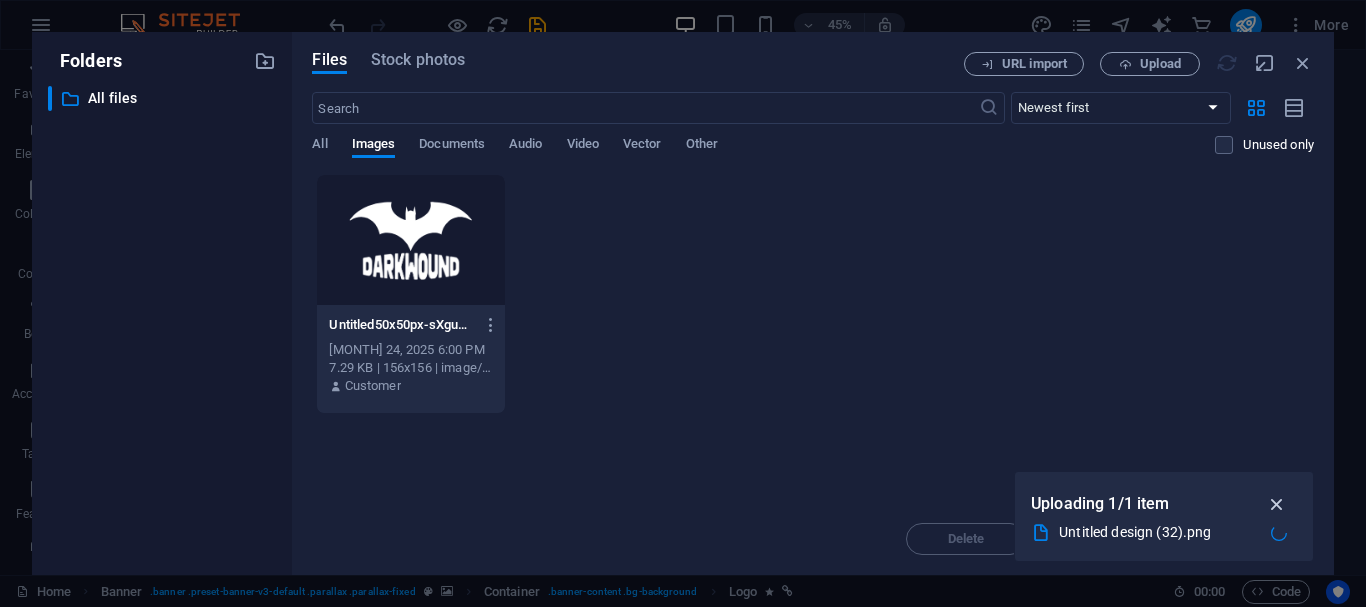 click at bounding box center [1277, 504] 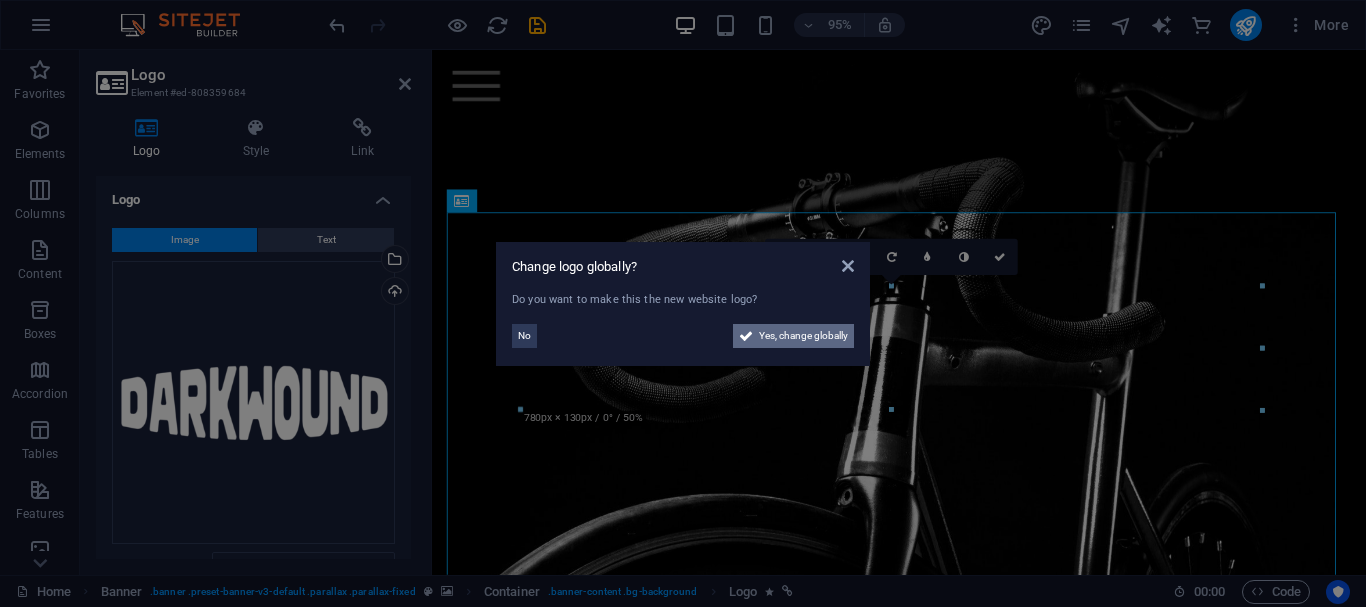 click on "Yes, change globally" at bounding box center [803, 336] 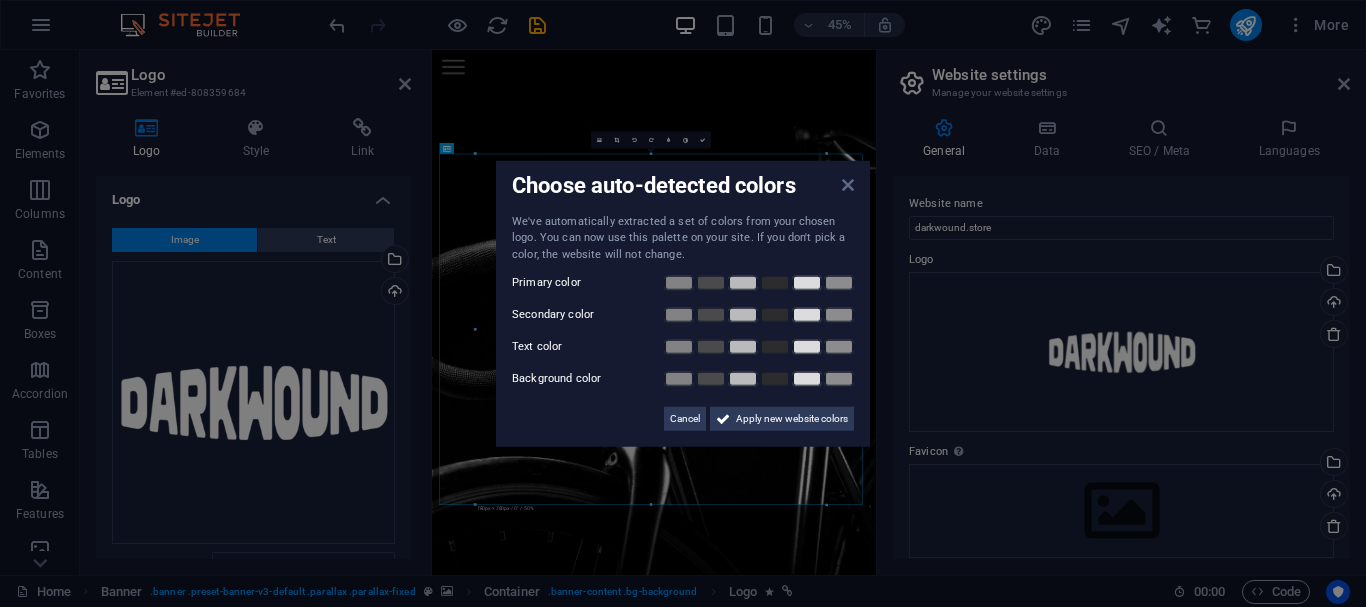 click at bounding box center [848, 184] 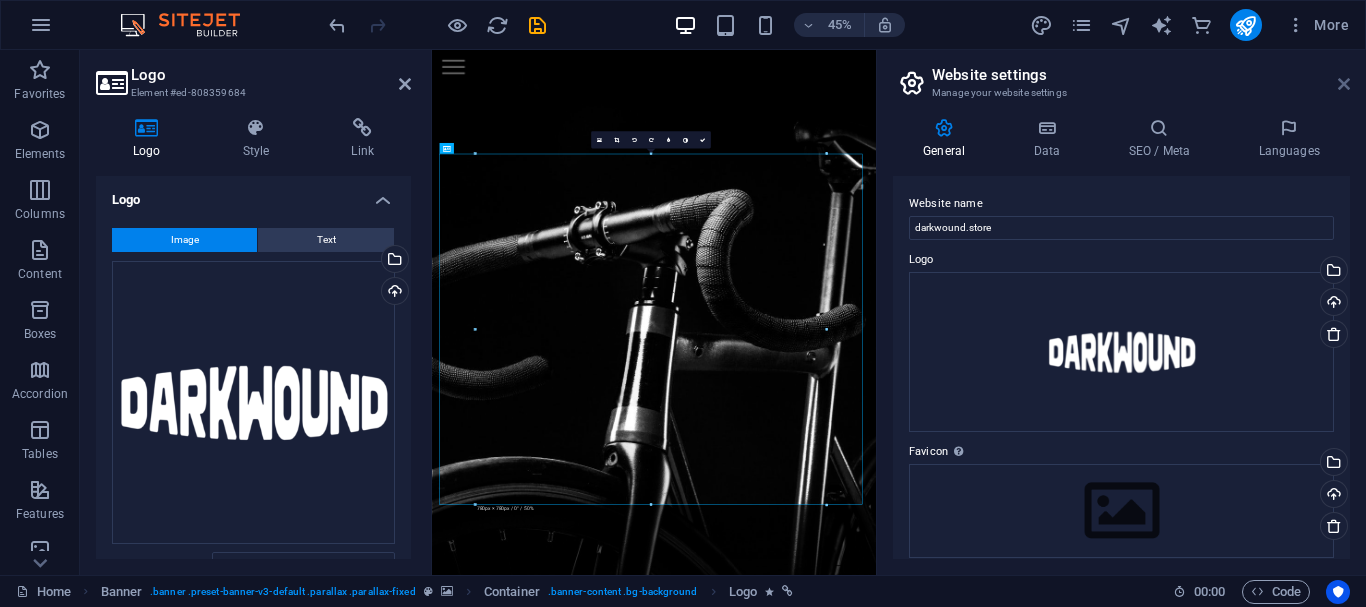 click at bounding box center [1344, 84] 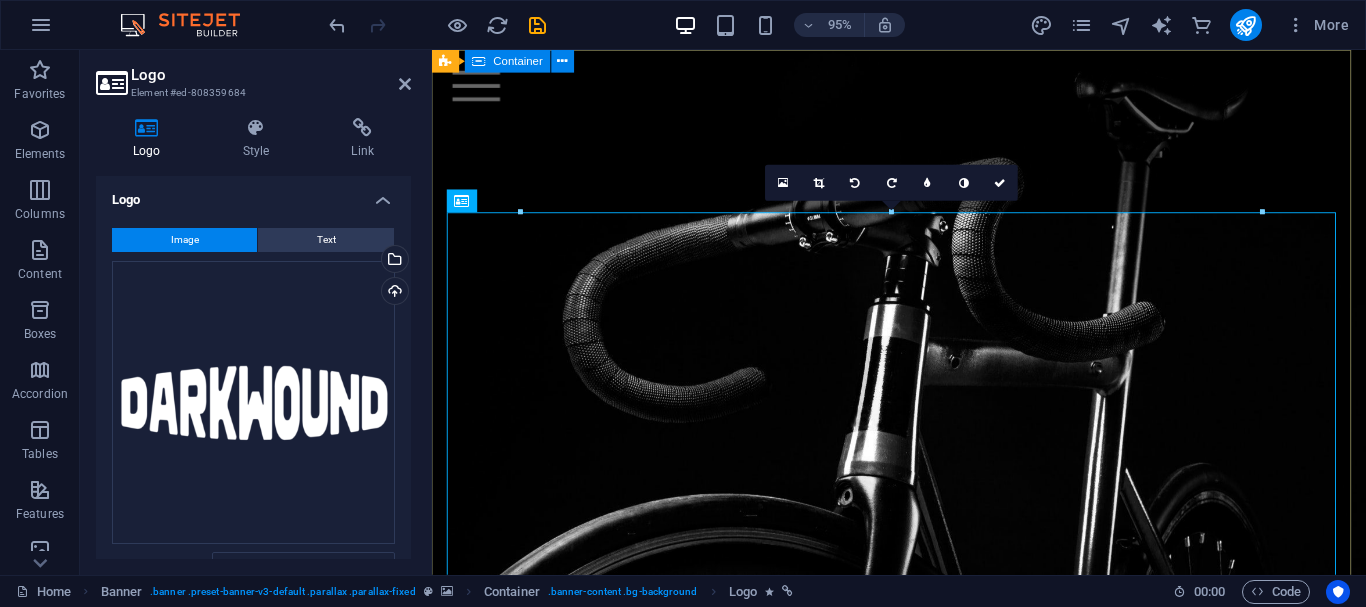 click at bounding box center [923, 573] 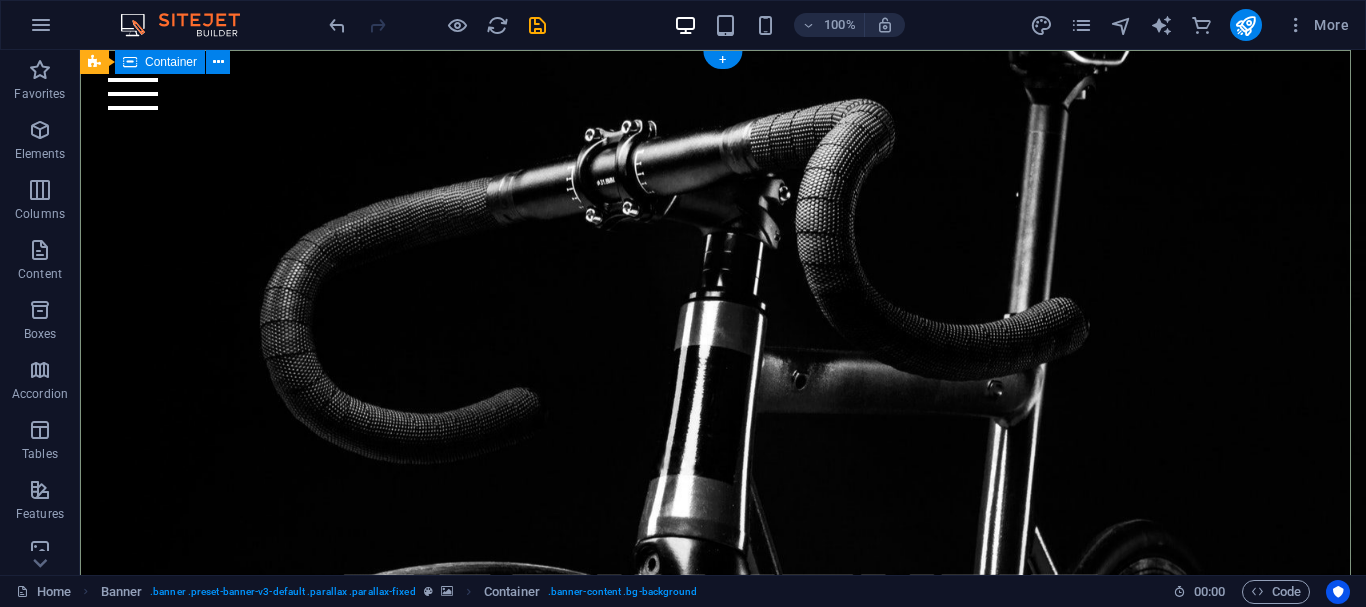 scroll, scrollTop: 200, scrollLeft: 0, axis: vertical 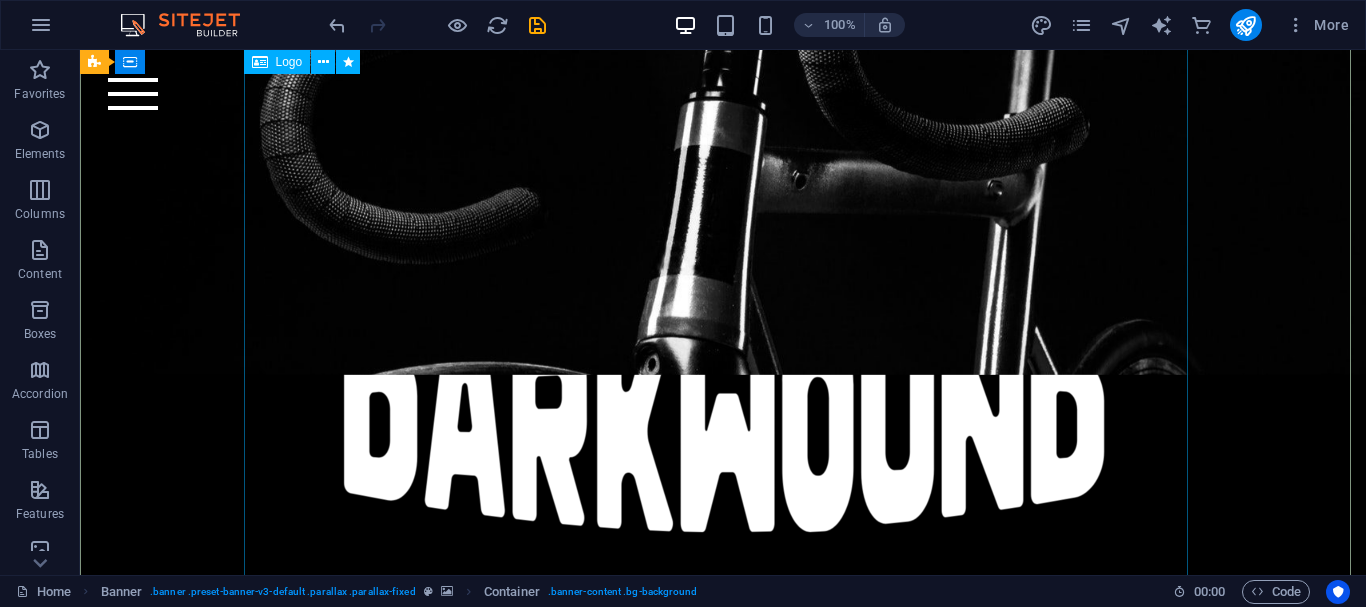 click at bounding box center [723, 425] 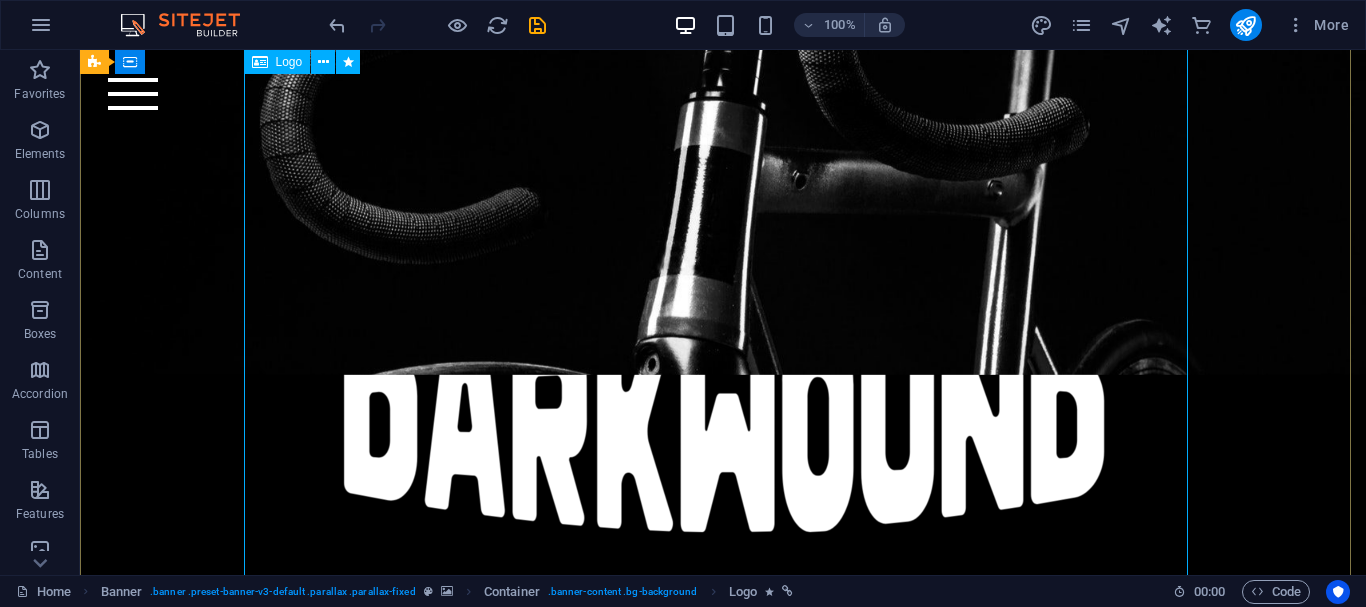 drag, startPoint x: 888, startPoint y: 305, endPoint x: 598, endPoint y: 92, distance: 359.81802 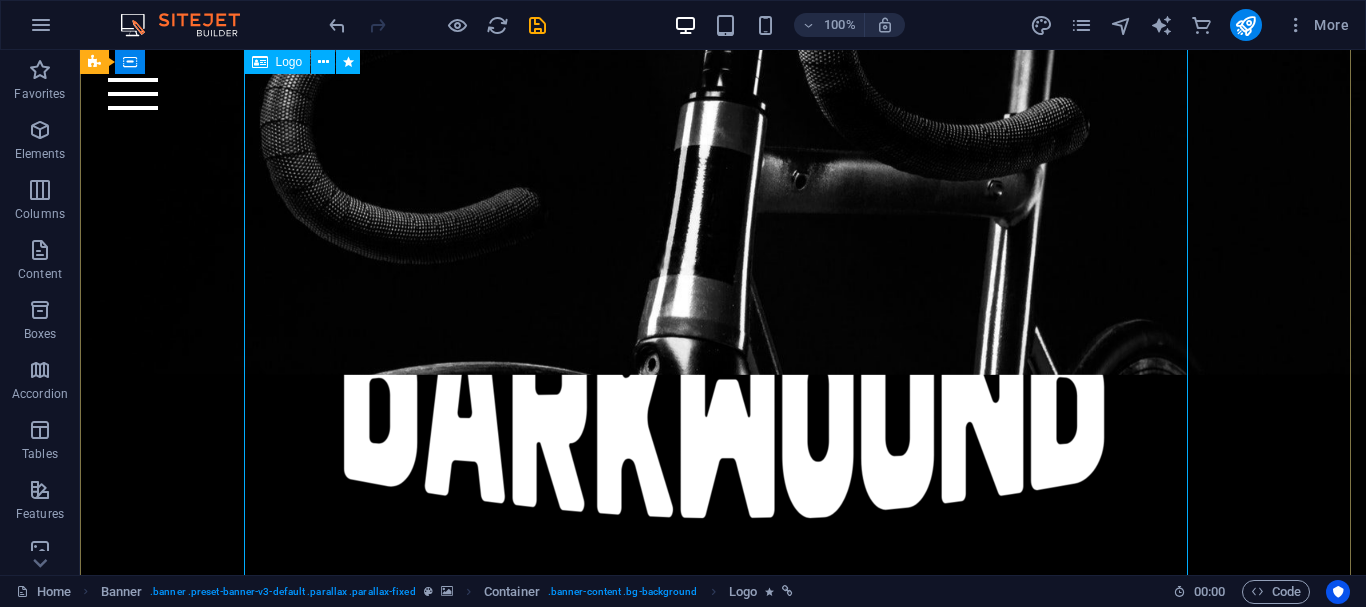 select on "px" 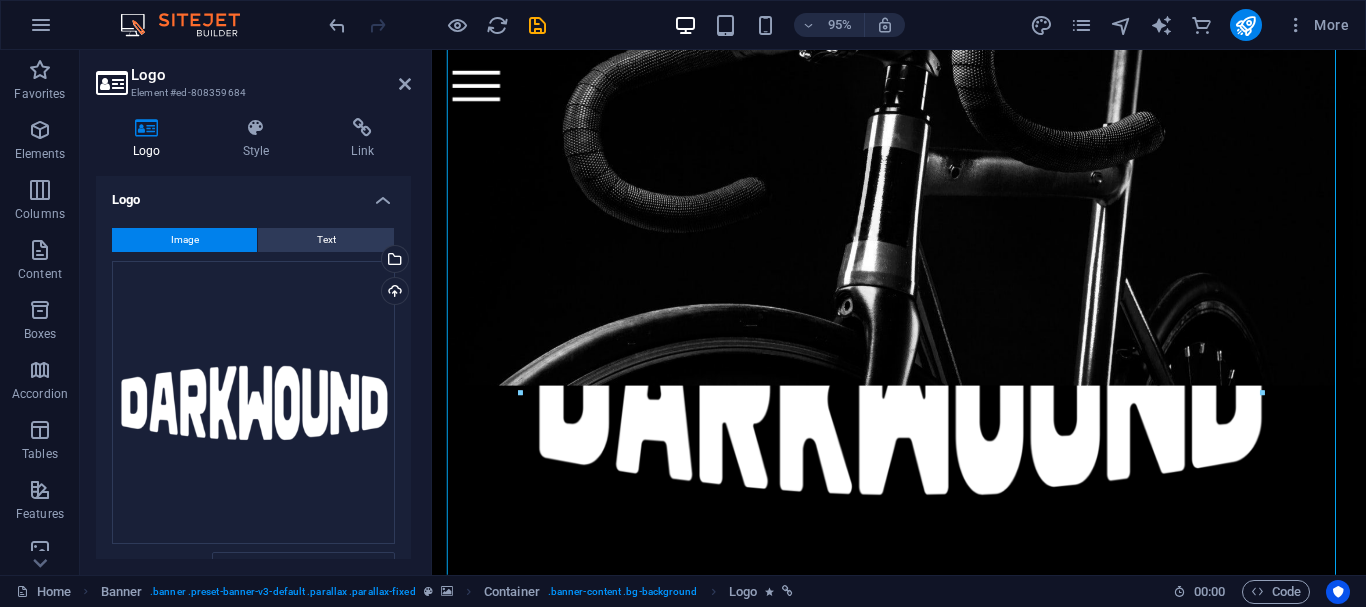 scroll, scrollTop: 240, scrollLeft: 0, axis: vertical 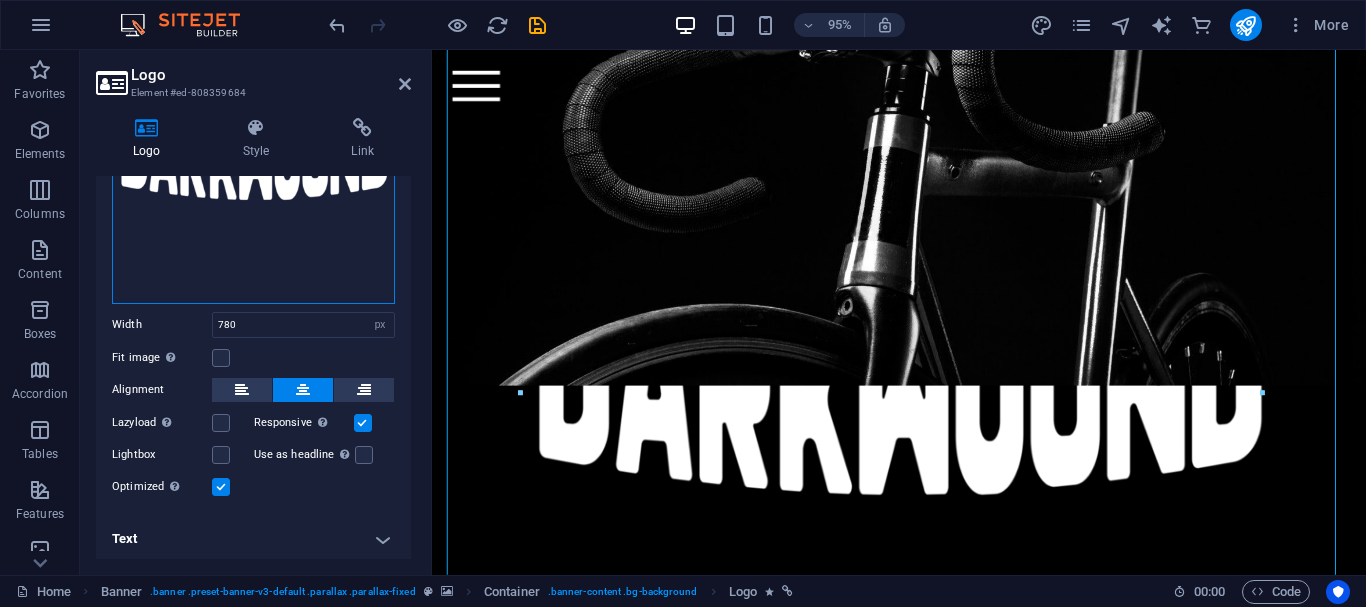 click on "Drag files here, click to choose files or select files from Files or our free stock photos & videos" at bounding box center (253, 162) 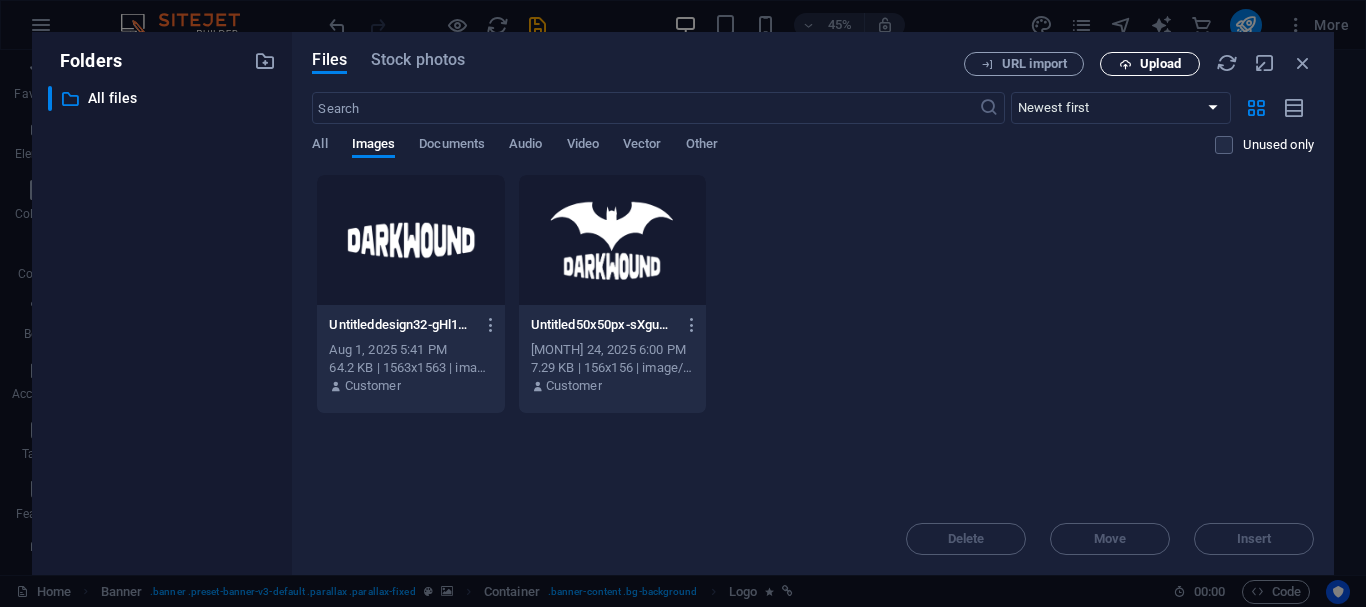 click on "Upload" at bounding box center [1160, 64] 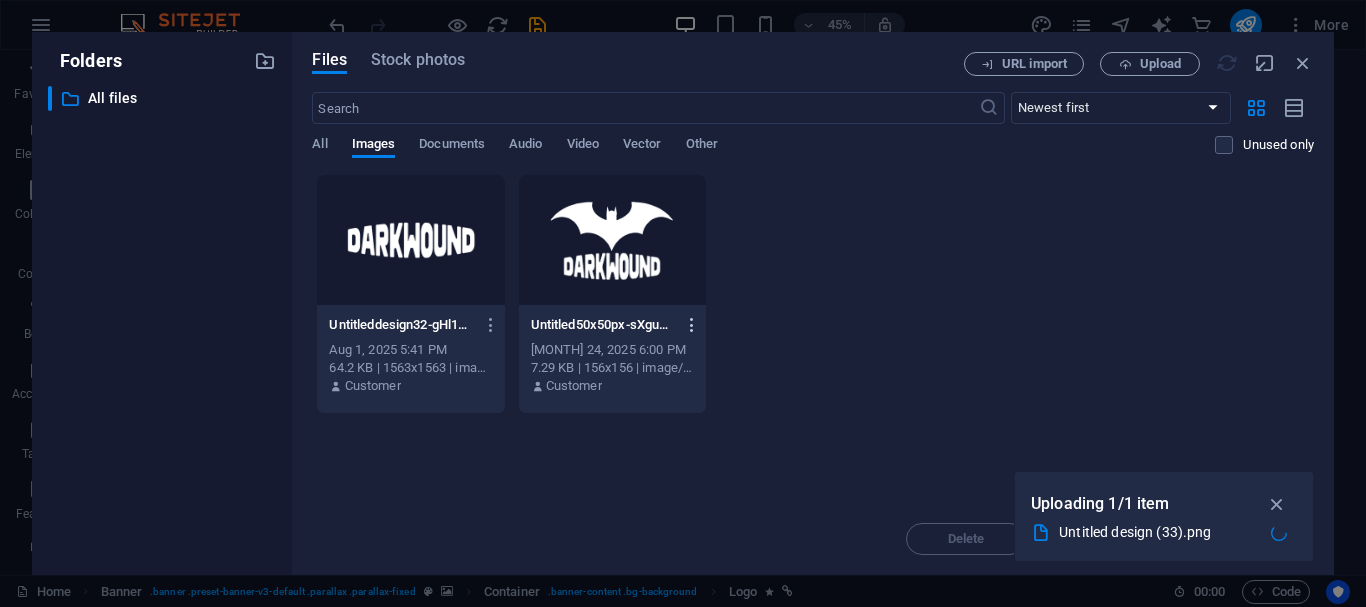 click at bounding box center (692, 325) 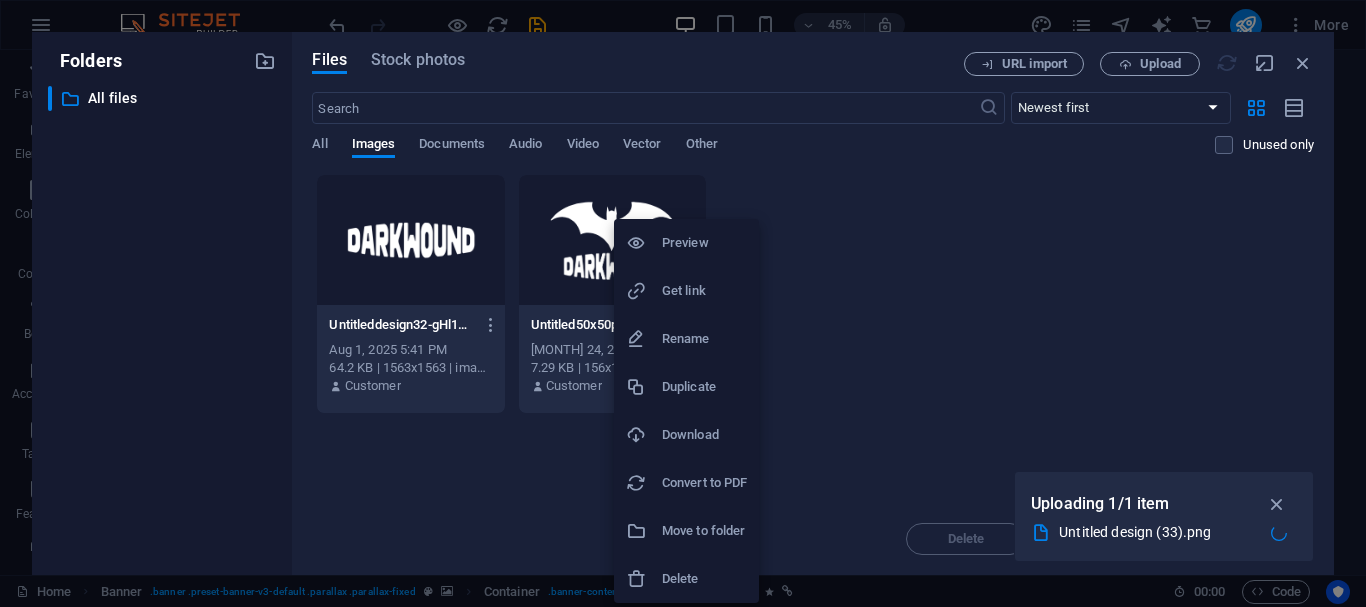 click on "Delete" at bounding box center [704, 579] 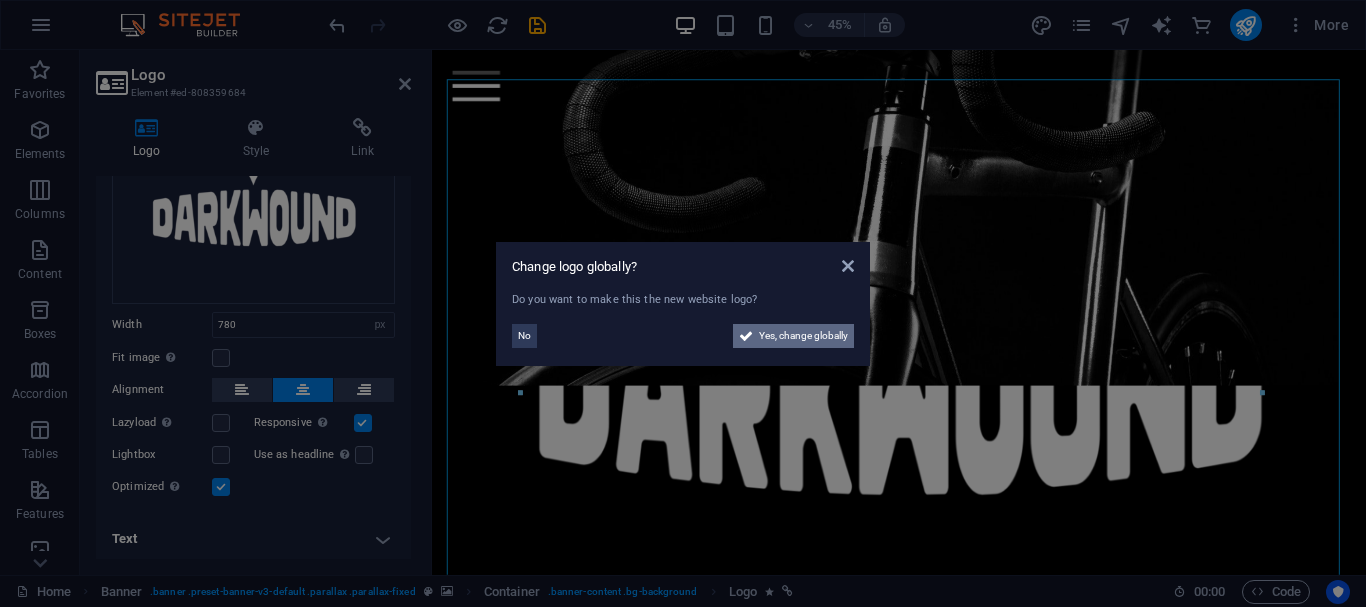 drag, startPoint x: 748, startPoint y: 682, endPoint x: 774, endPoint y: 341, distance: 341.98978 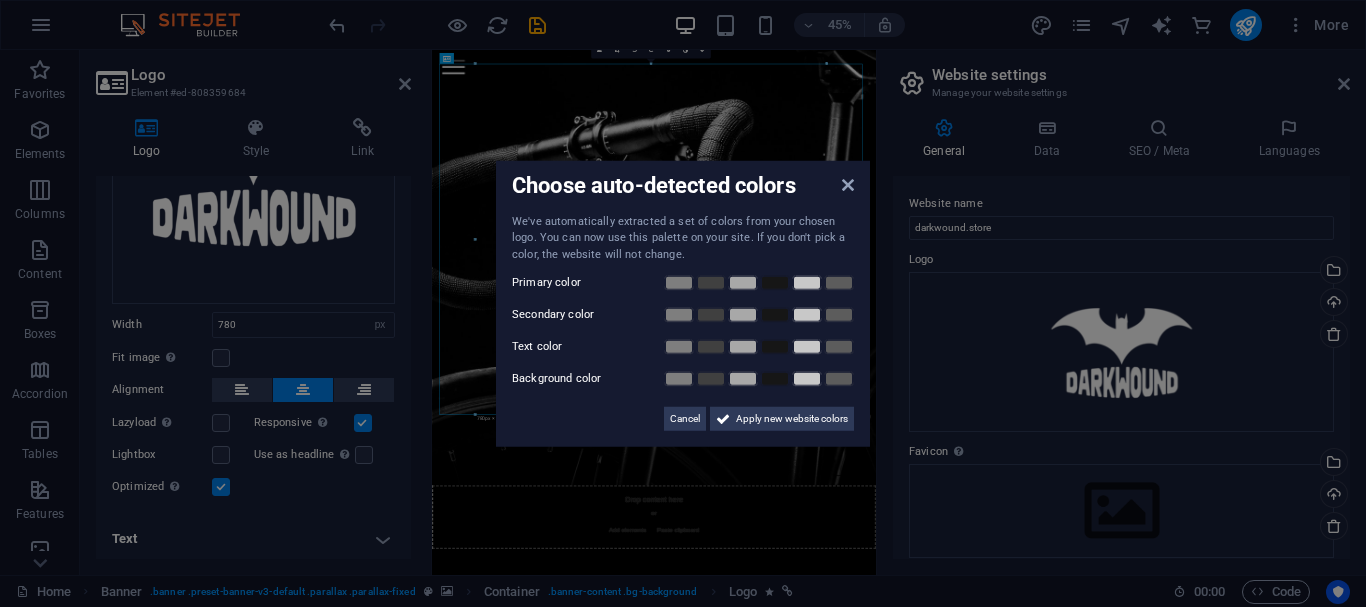 click on "Choose auto-detected colors" at bounding box center (683, 186) 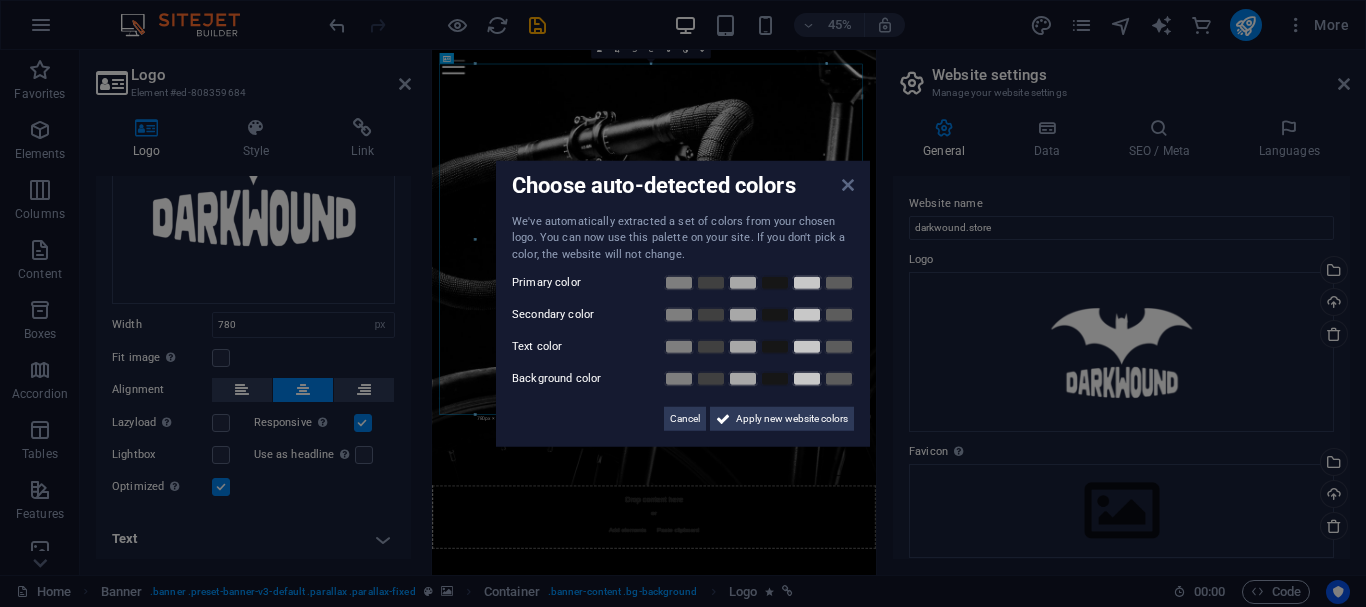 click at bounding box center (848, 184) 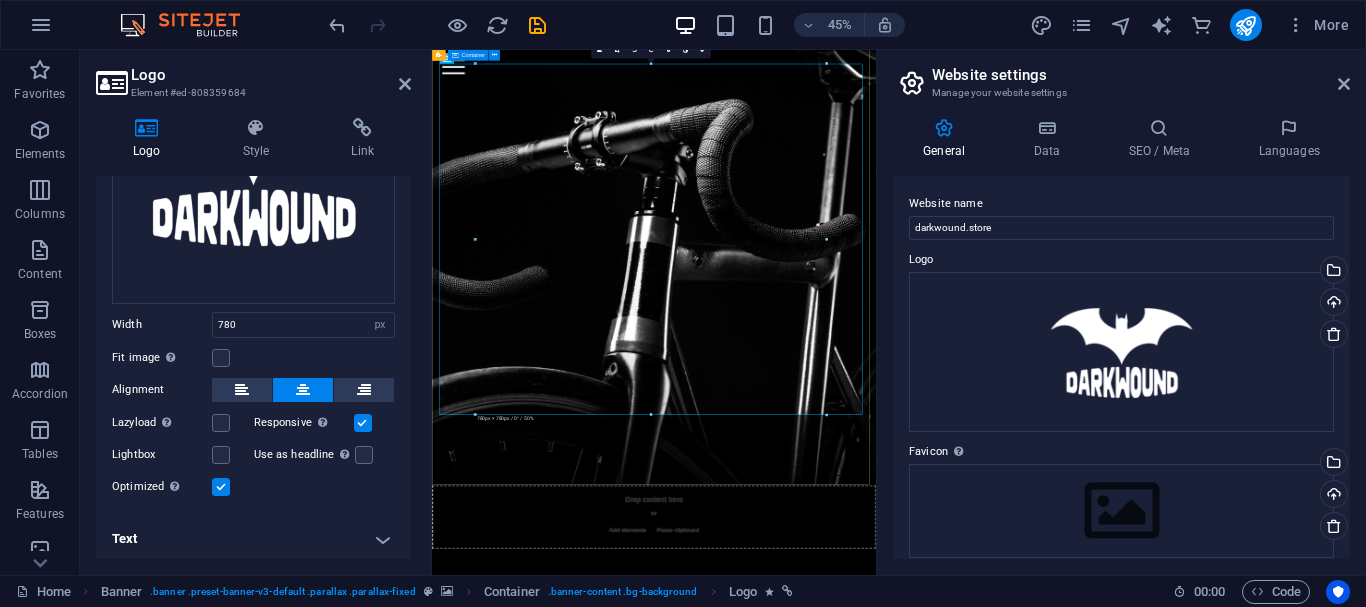 drag, startPoint x: 669, startPoint y: 967, endPoint x: 997, endPoint y: 547, distance: 532.9015 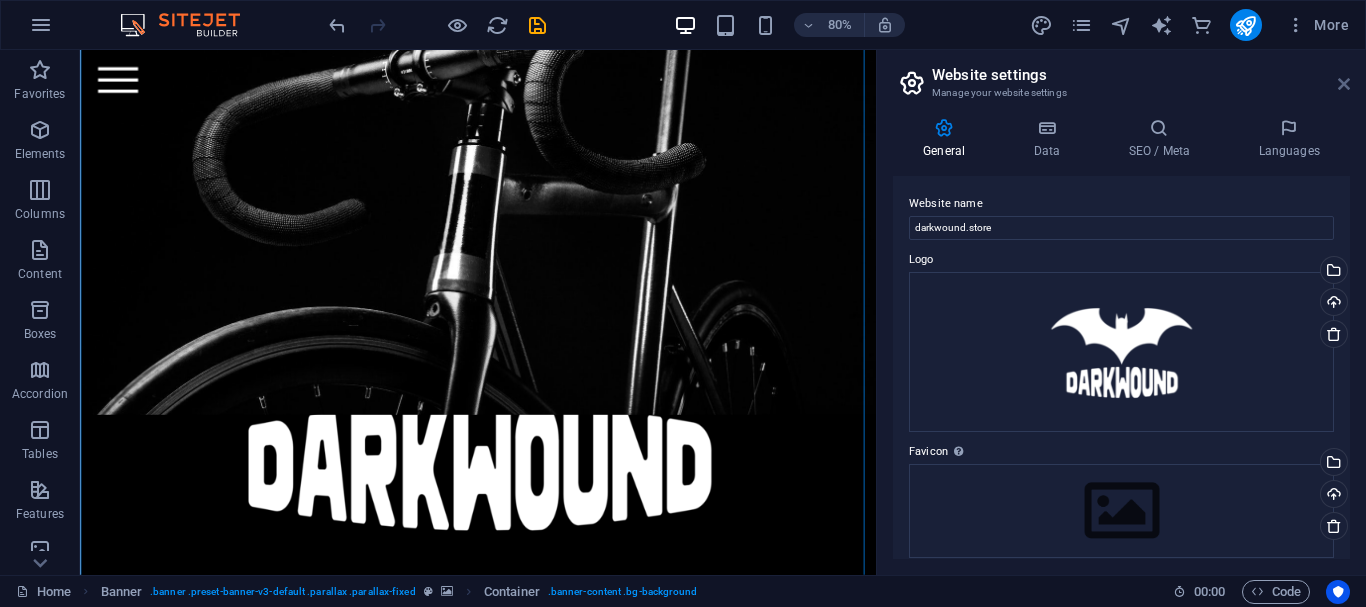 click at bounding box center [1344, 84] 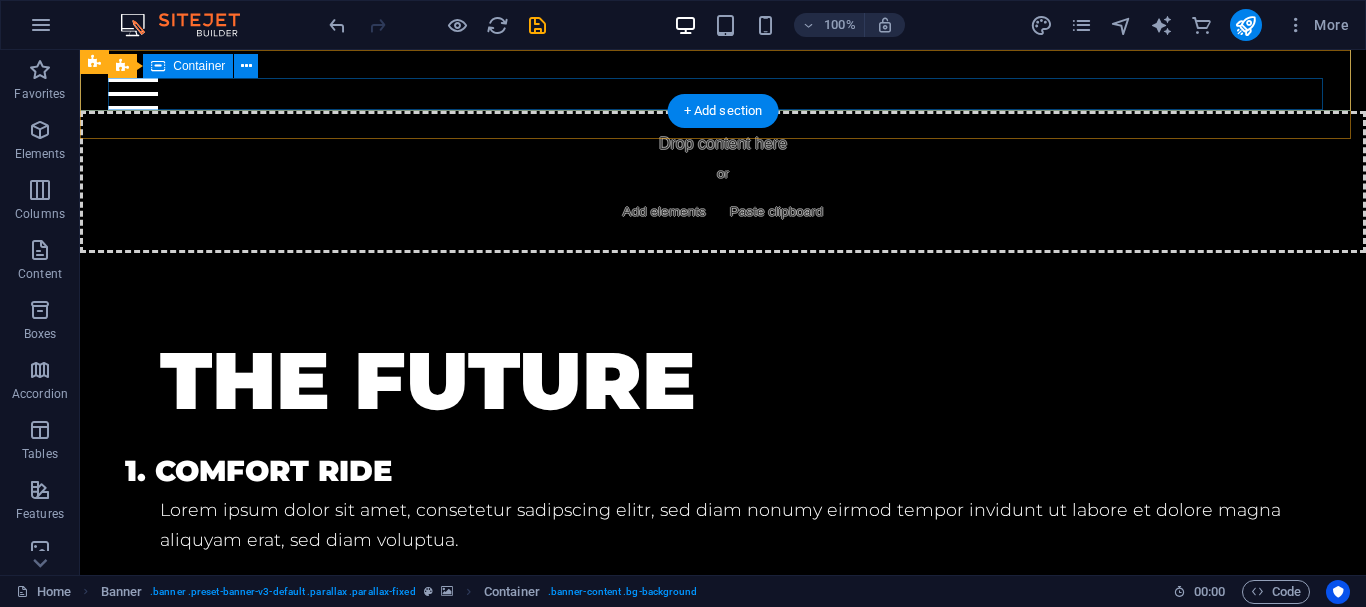scroll, scrollTop: 600, scrollLeft: 0, axis: vertical 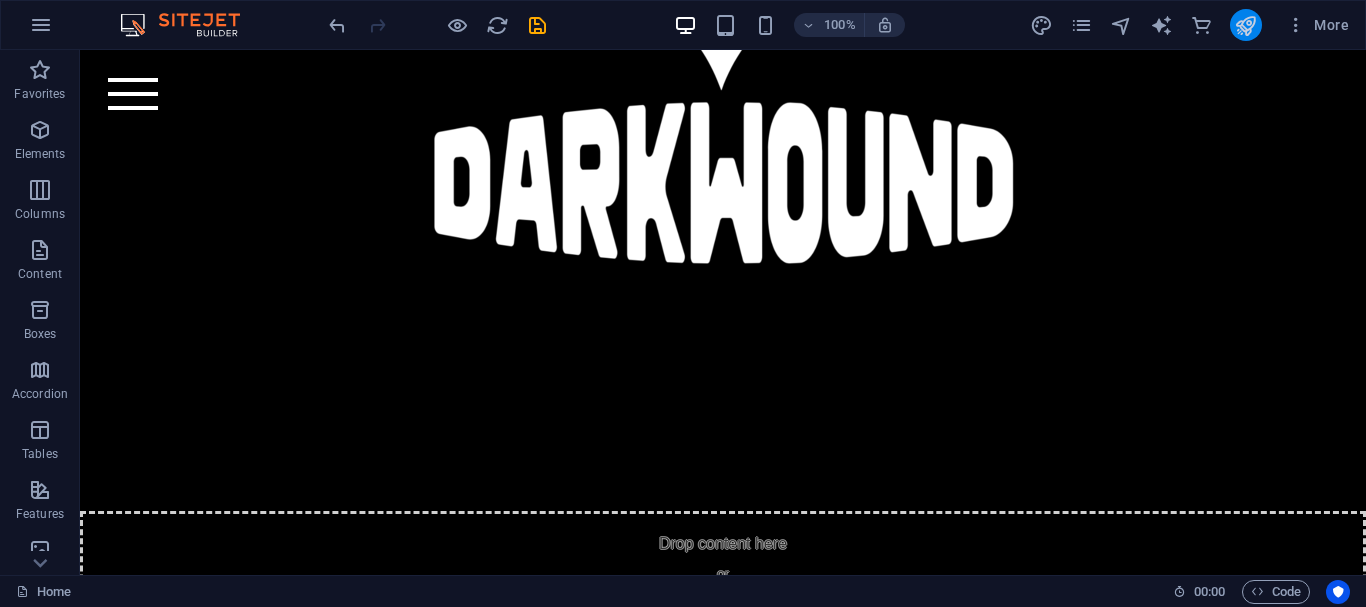 click at bounding box center [1245, 25] 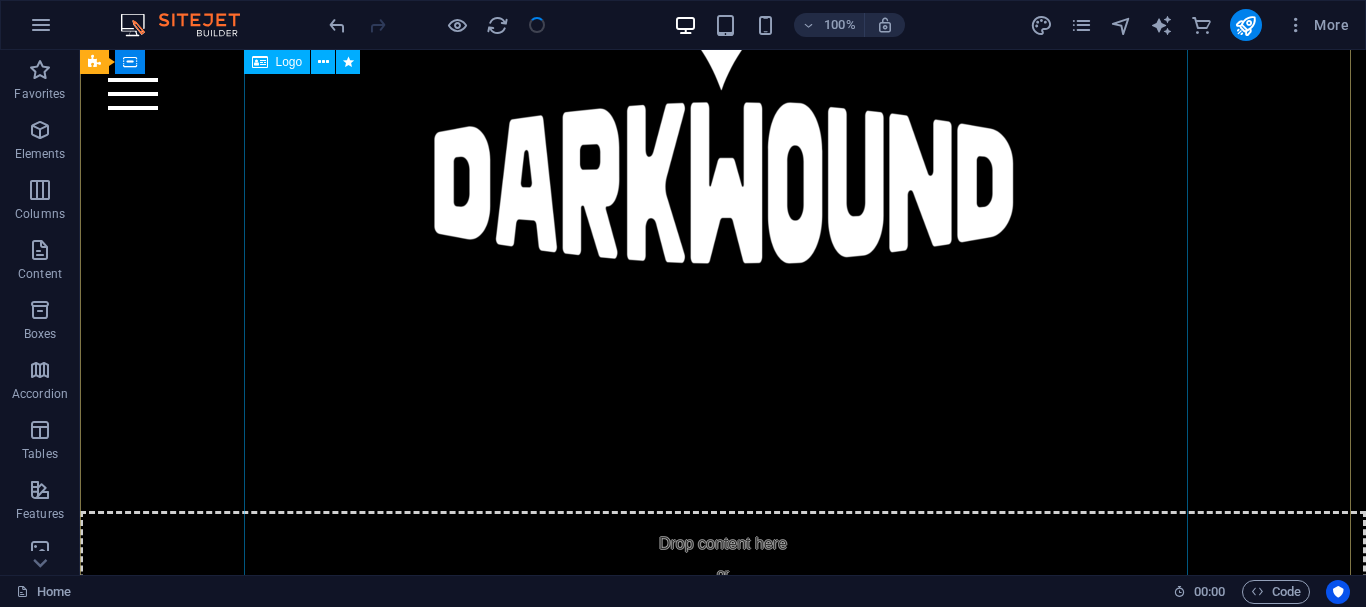 scroll, scrollTop: 0, scrollLeft: 0, axis: both 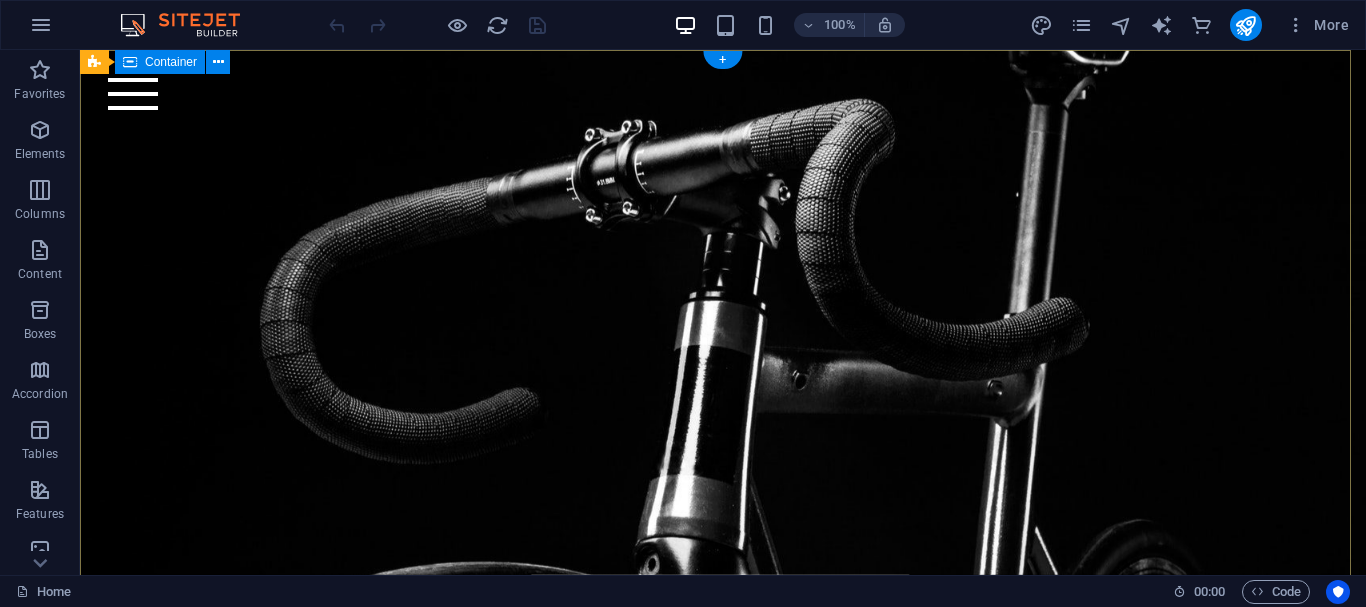 click at bounding box center (723, 580) 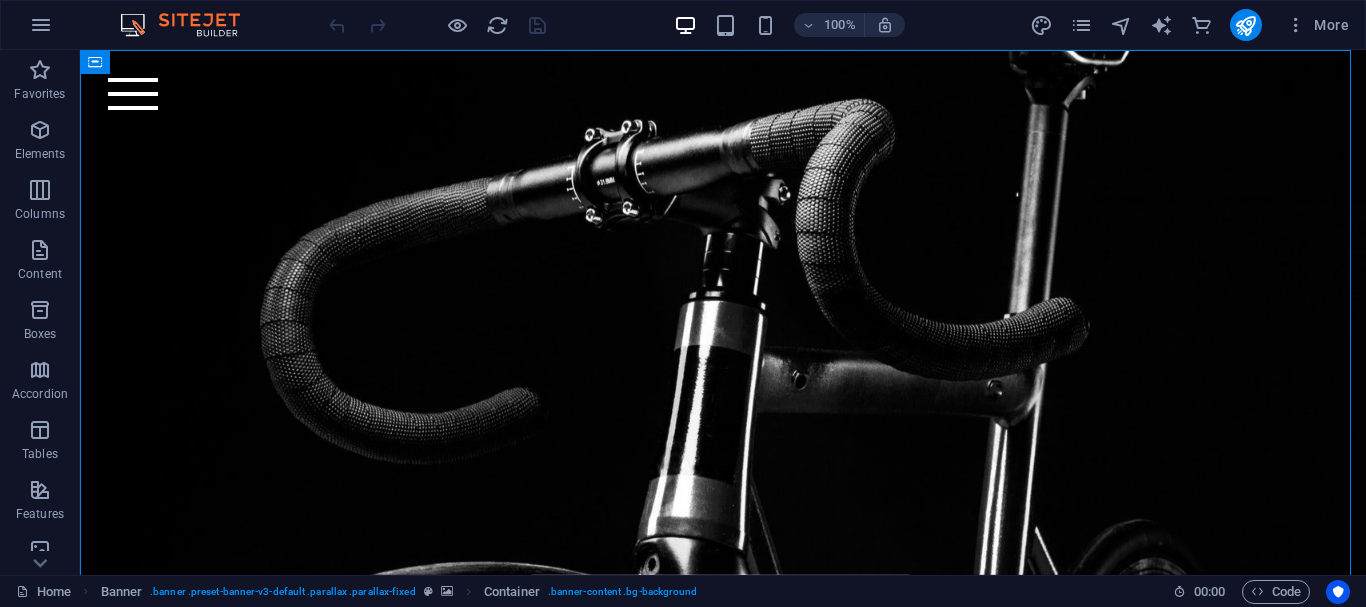click at bounding box center (190, 25) 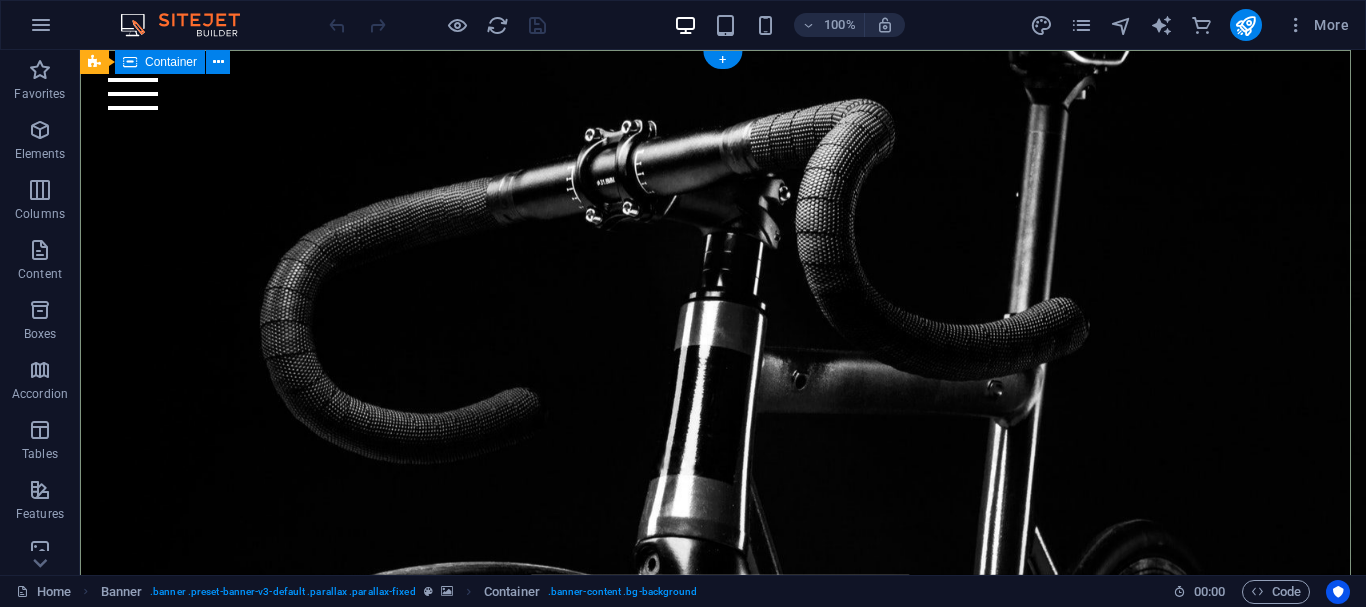 click at bounding box center [723, 580] 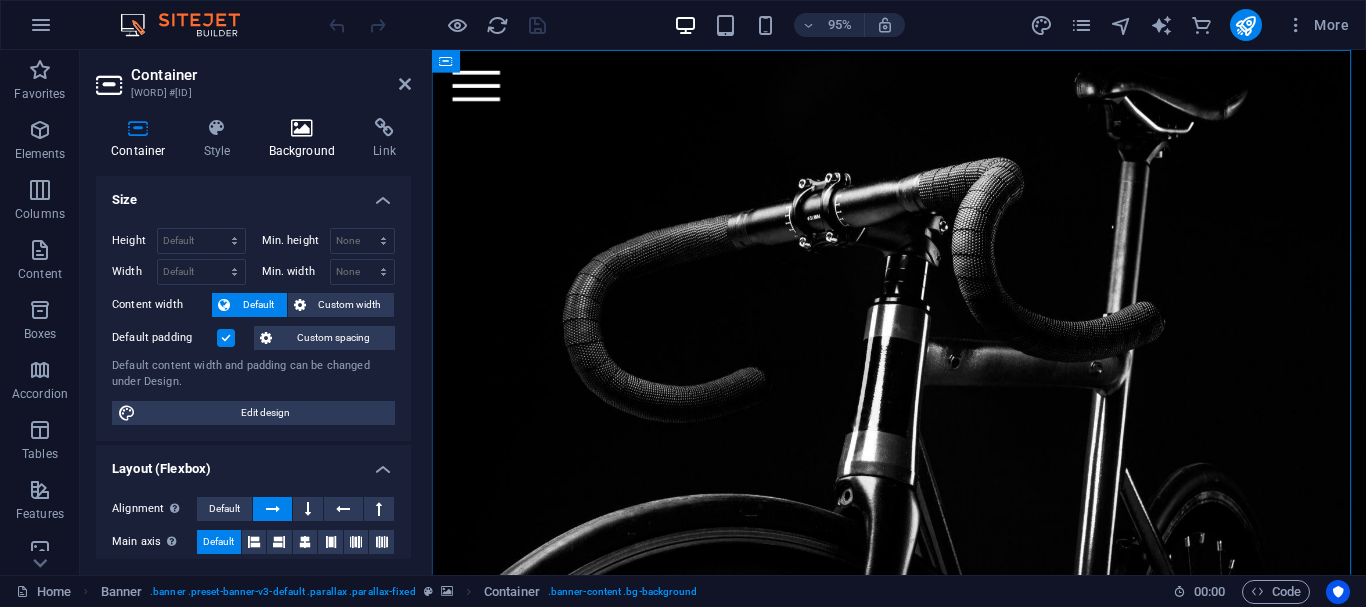 click at bounding box center [302, 128] 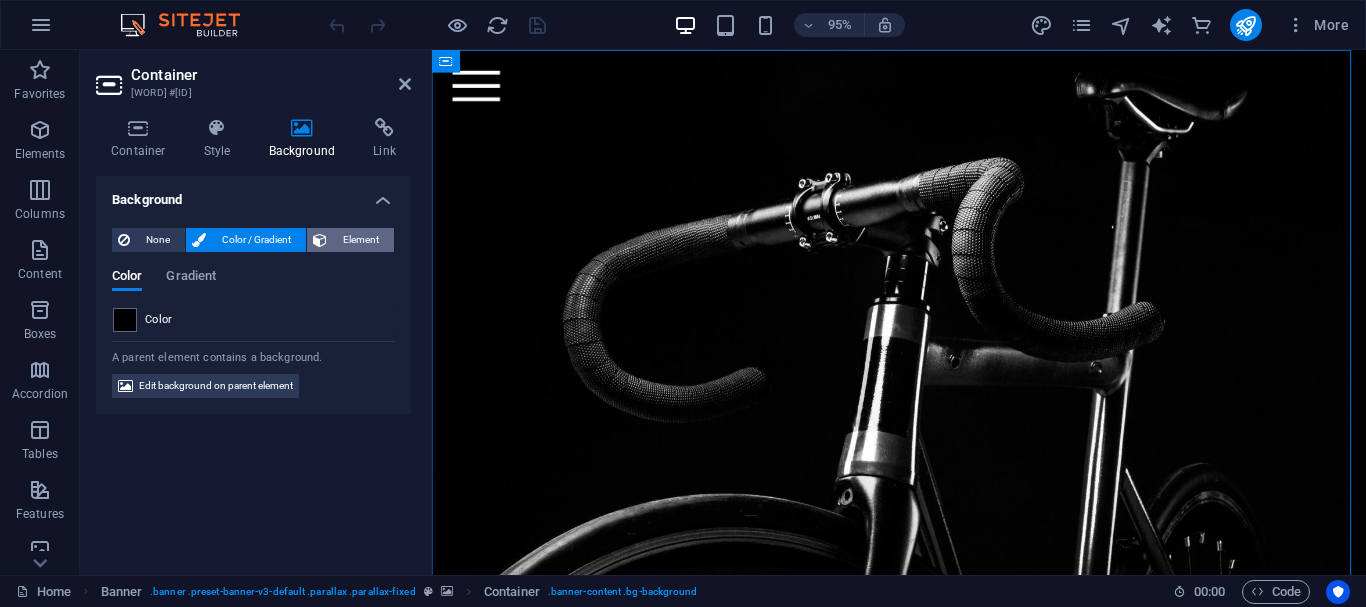 click on "Element" at bounding box center [360, 240] 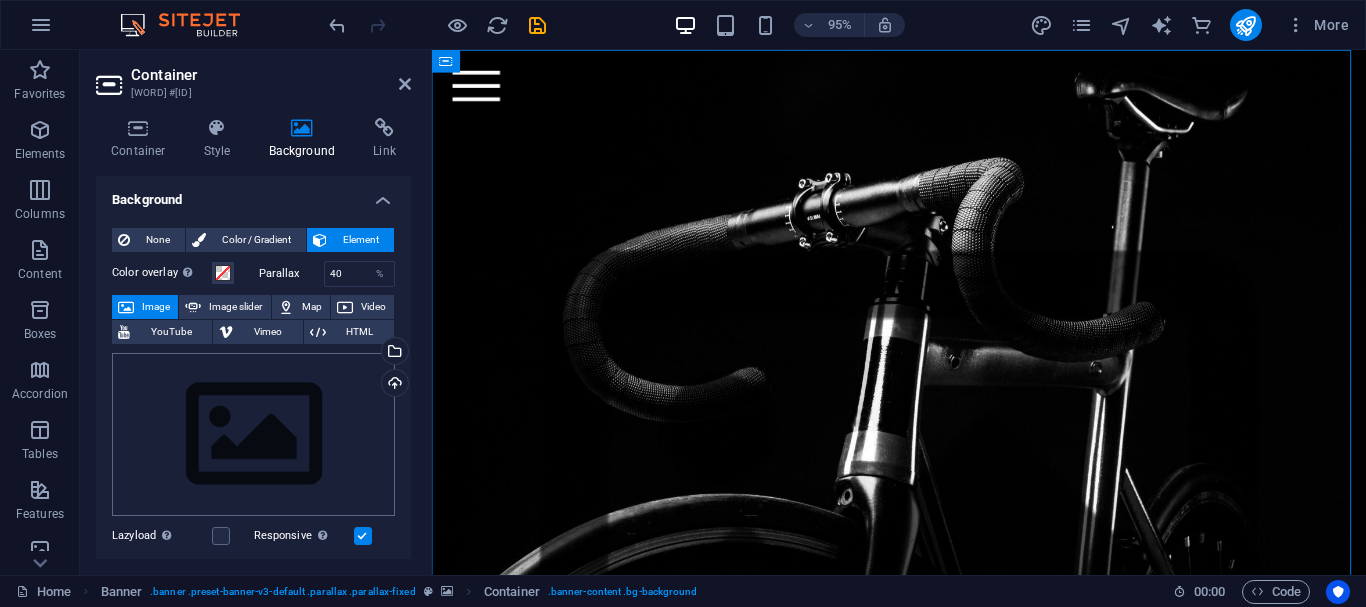 scroll, scrollTop: 100, scrollLeft: 0, axis: vertical 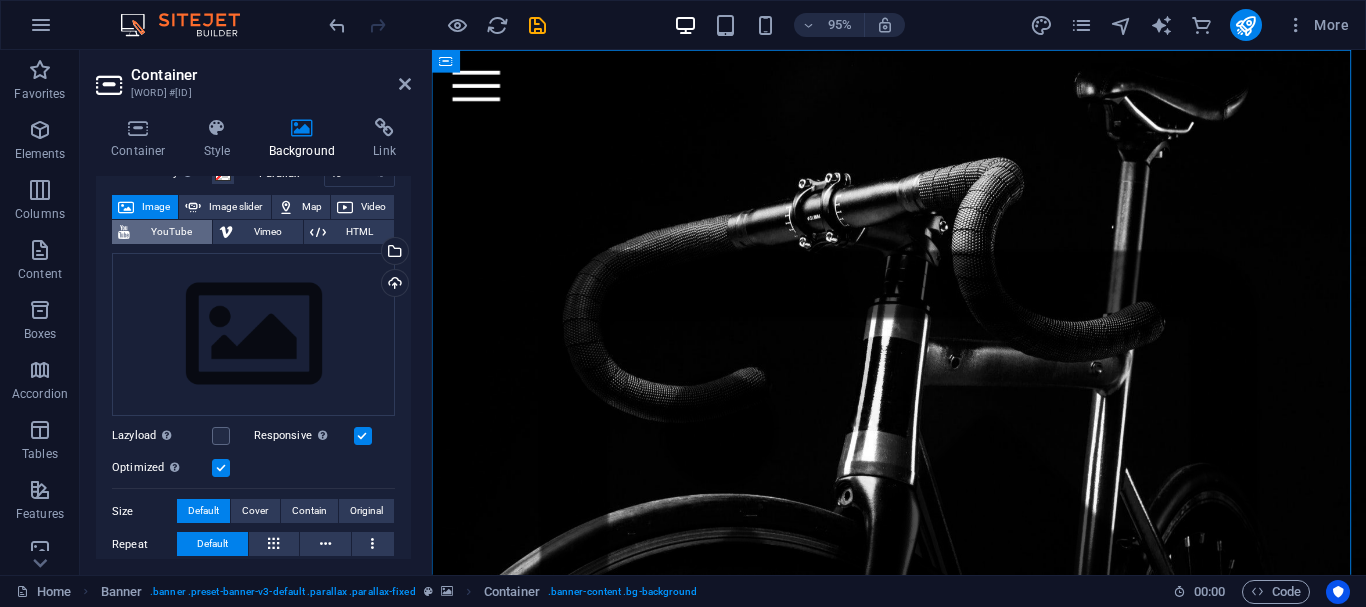 click on "YouTube" at bounding box center (171, 232) 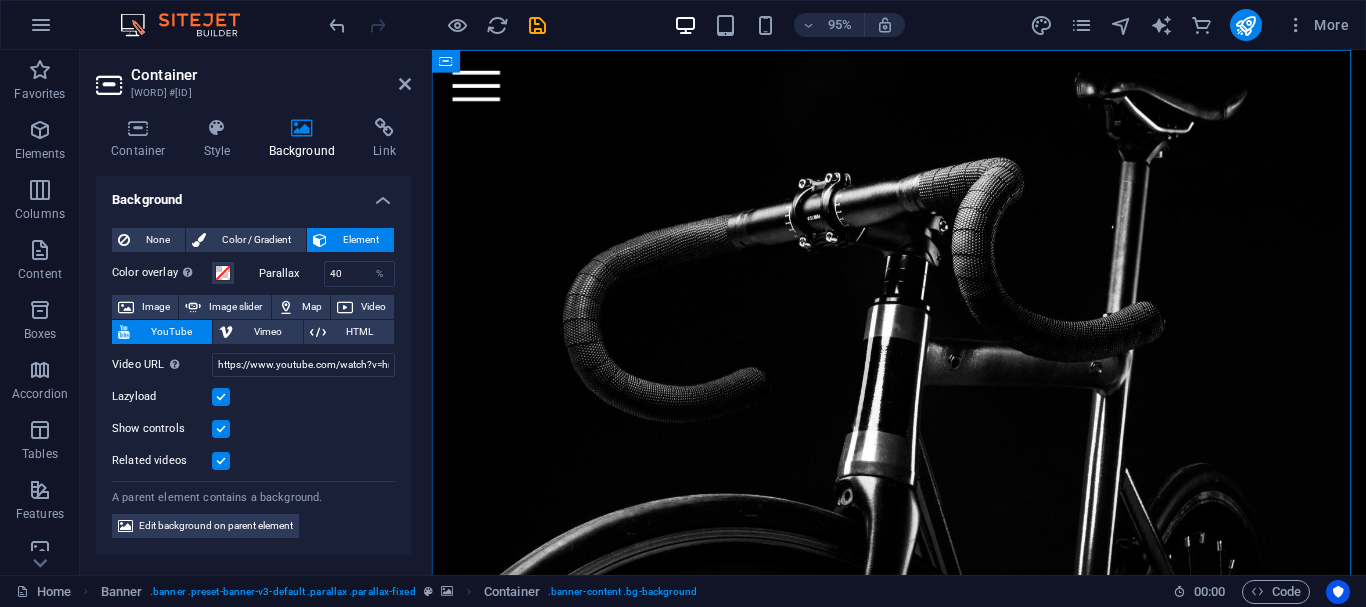 scroll, scrollTop: 0, scrollLeft: 0, axis: both 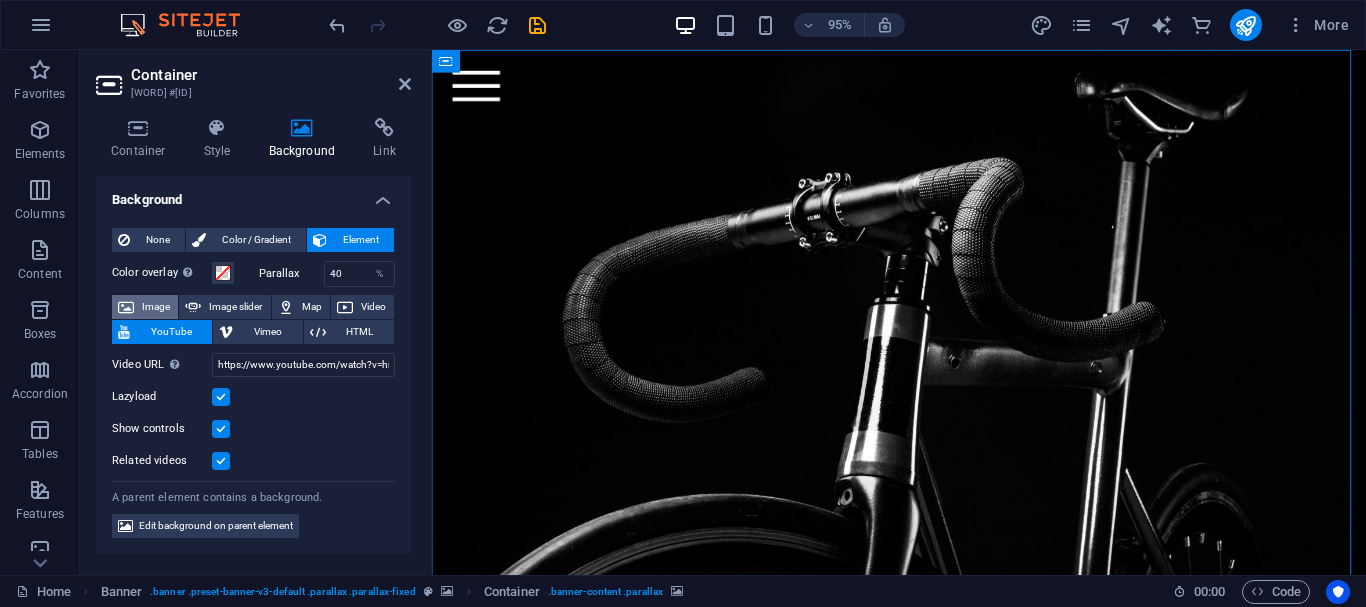 click on "Image" at bounding box center (156, 307) 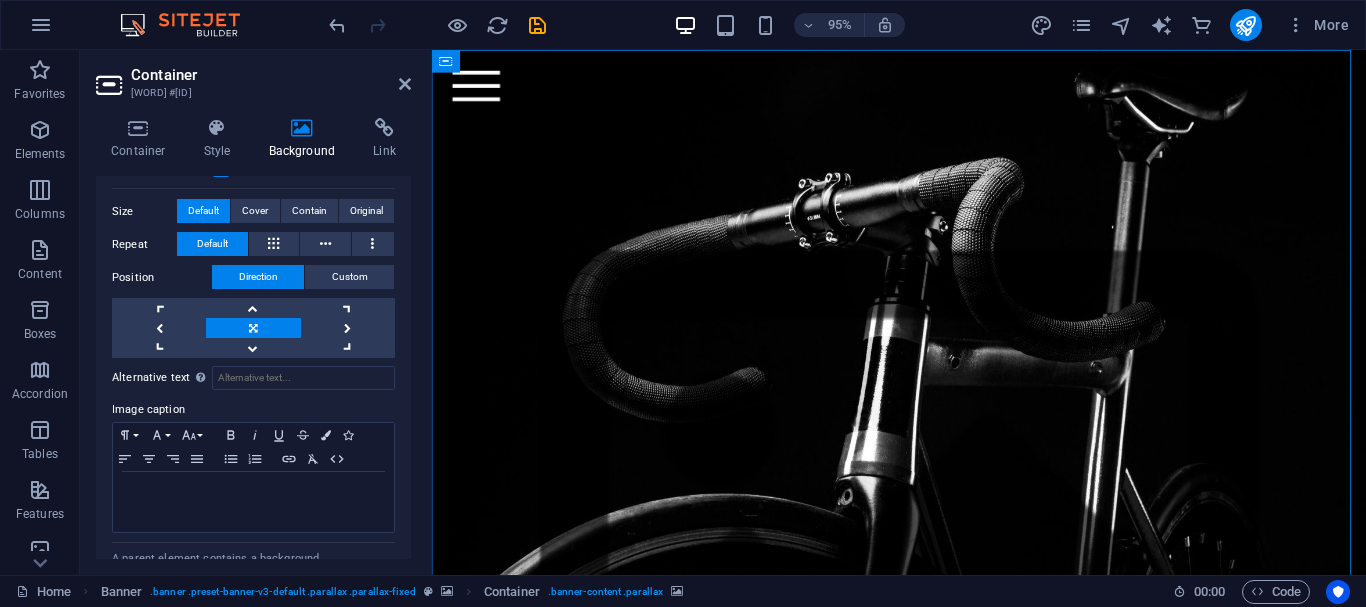 scroll, scrollTop: 200, scrollLeft: 0, axis: vertical 